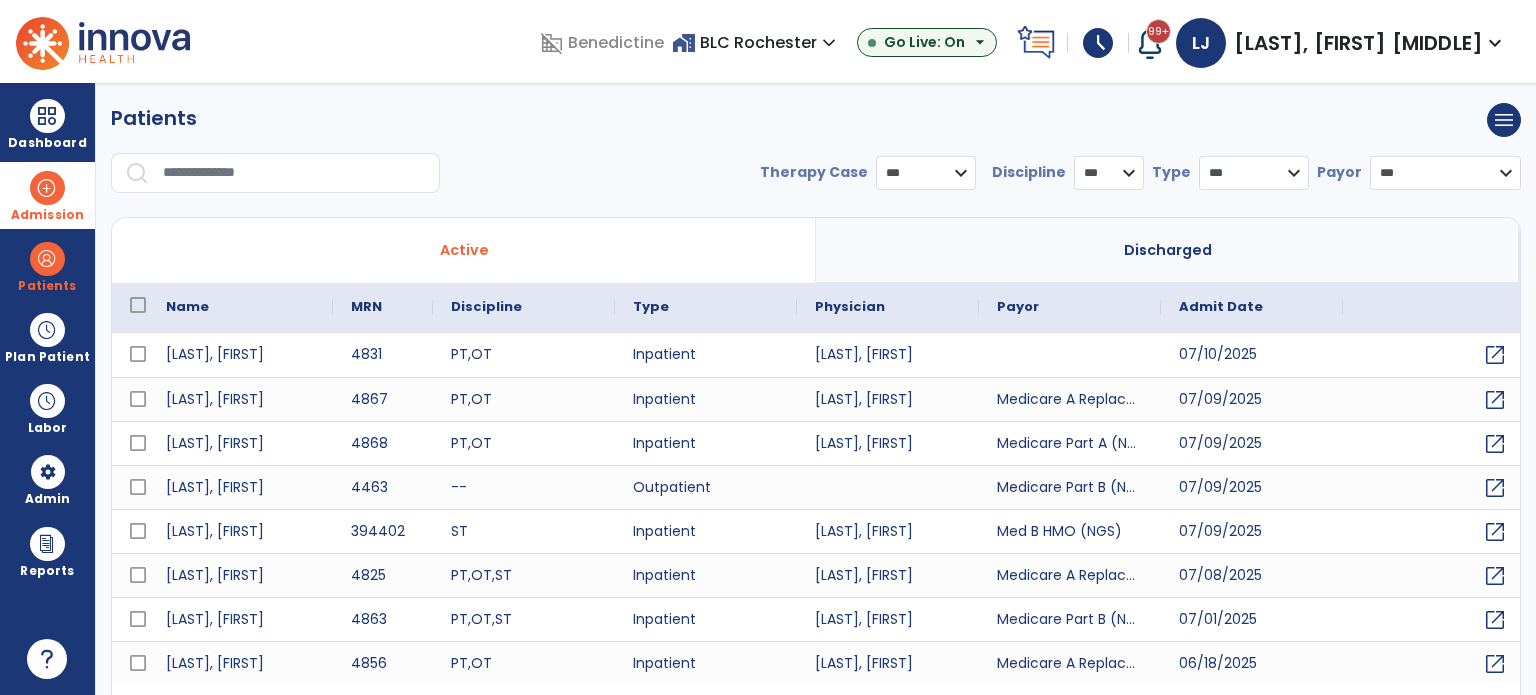 scroll, scrollTop: 0, scrollLeft: 0, axis: both 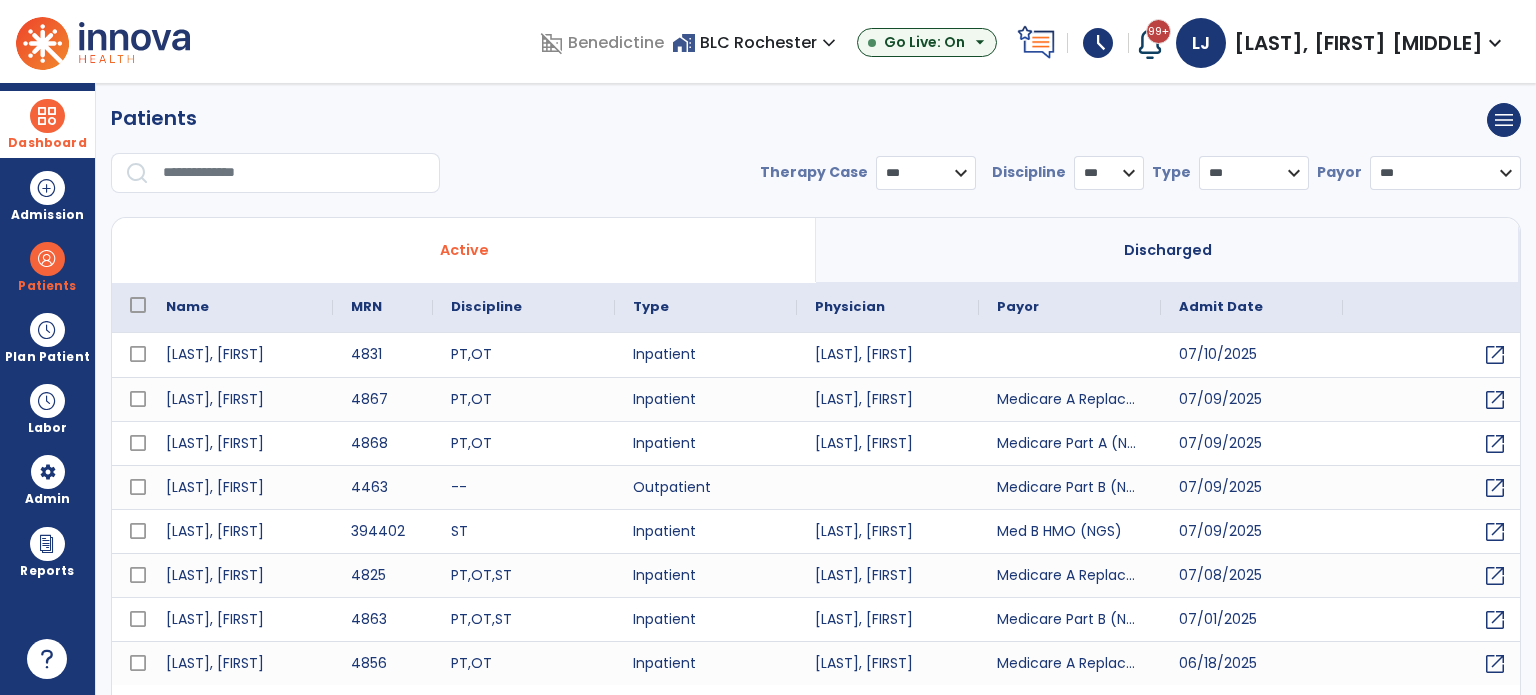 click at bounding box center [47, 116] 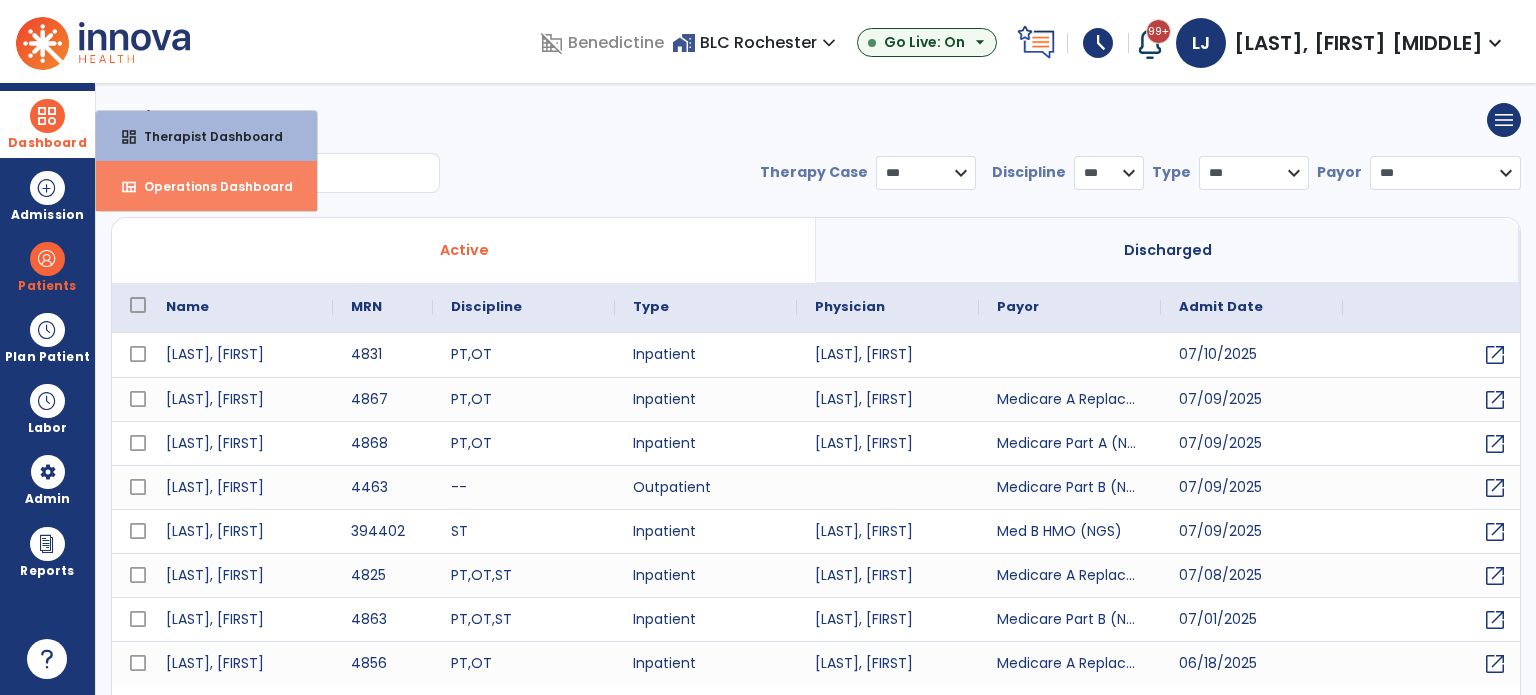 click on "Operations Dashboard" at bounding box center (210, 186) 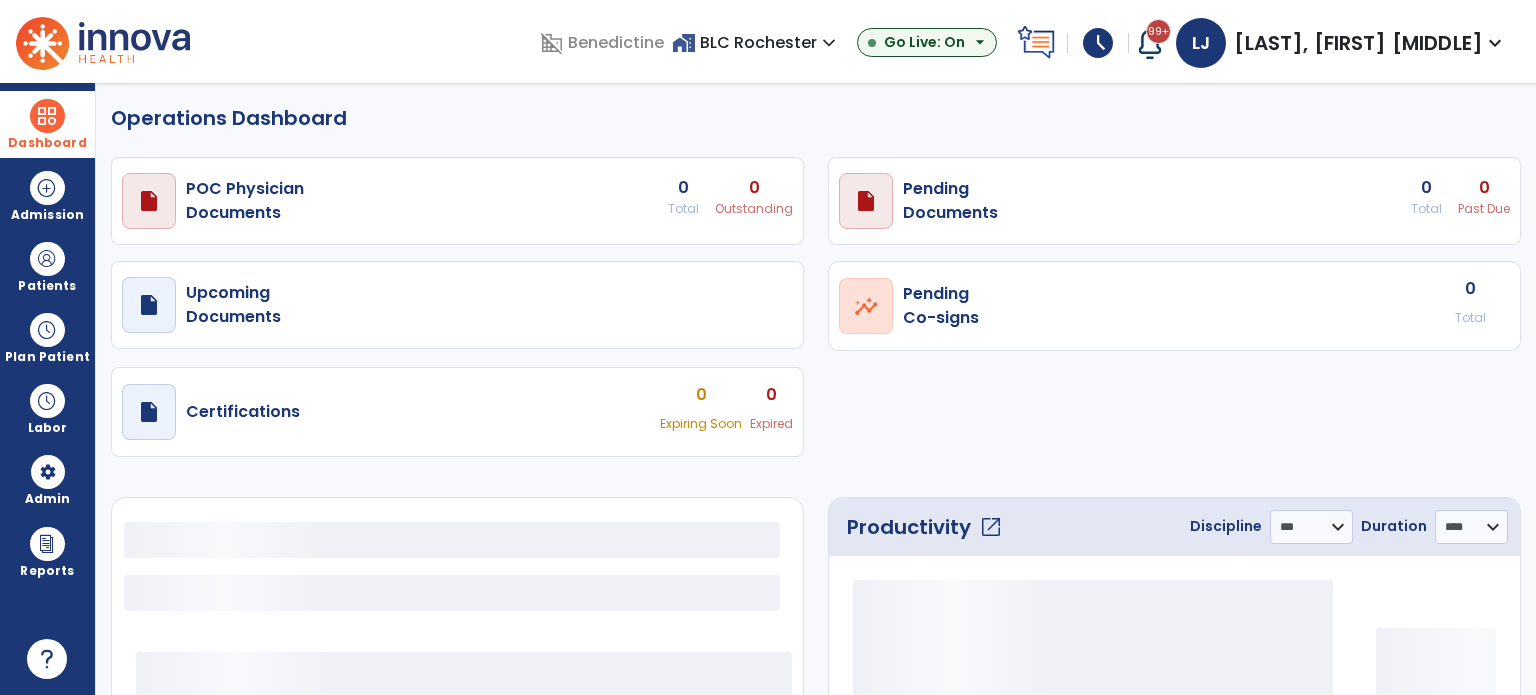 select on "***" 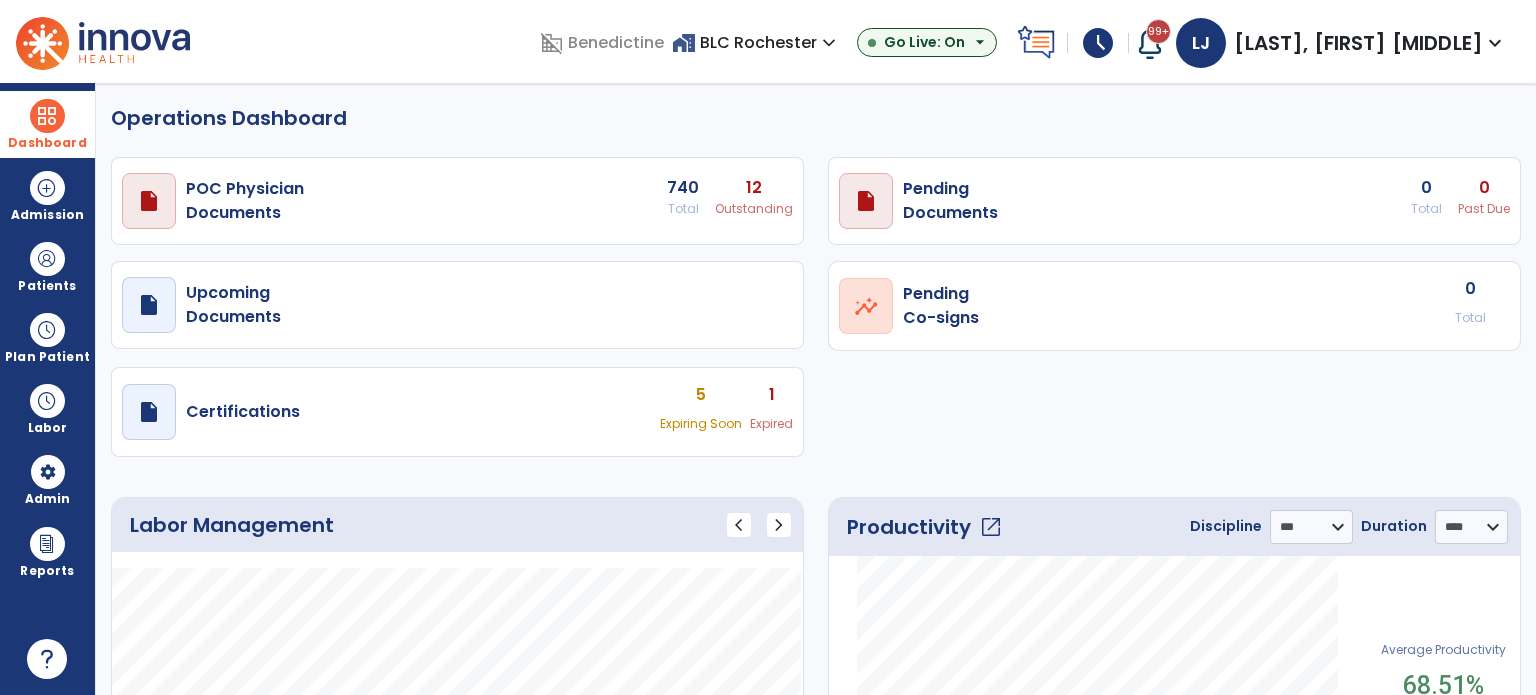 click on "Operations Dashboard   draft   open_in_new  POC Physician  Documents 740 Total 12 Outstanding  draft   open_in_new  Pending   Documents 0 Total 0 Past Due  draft   open_in_new  Upcoming   Documents  open_in_new  Pending   Co-signs  0 Total  draft   open_in_new  Certifications 5 Expiring Soon 1 Expired Labor Management chevron_left chevron_right
Label
Value" 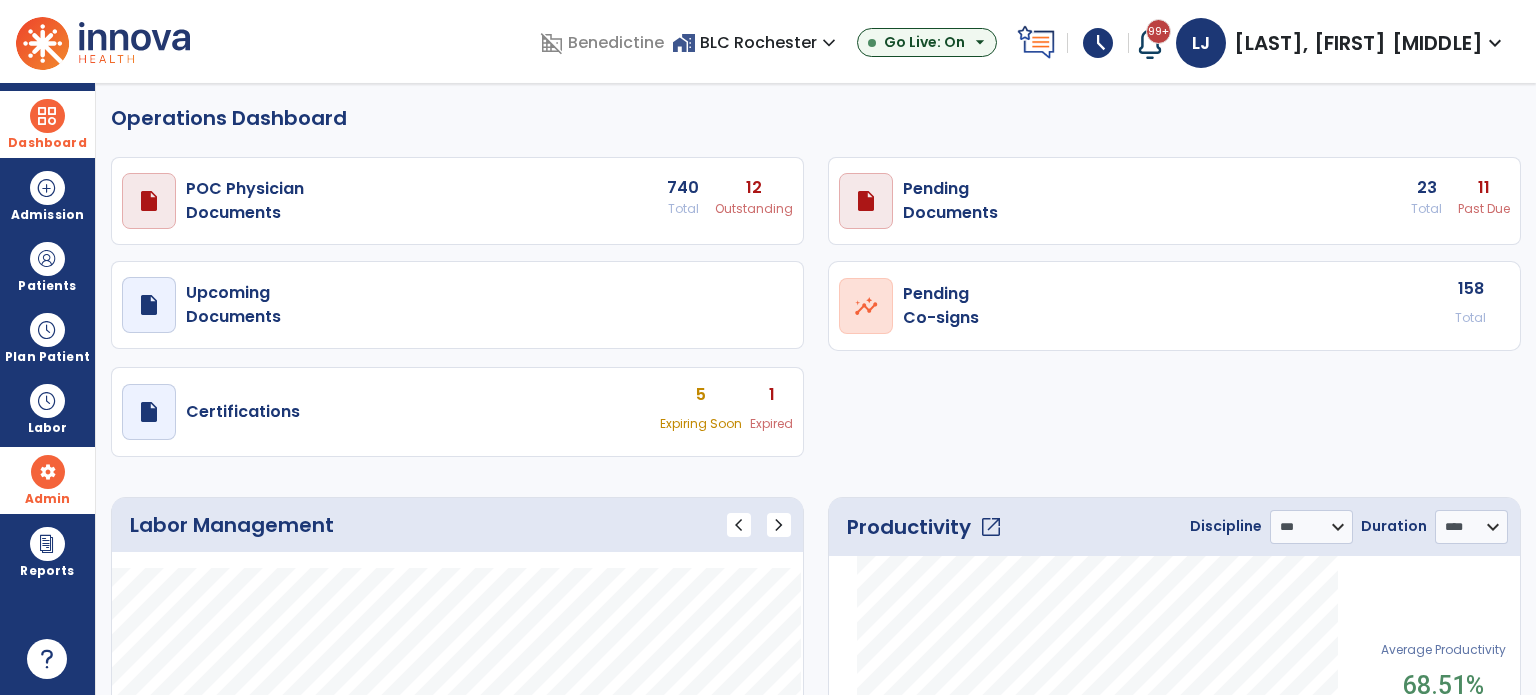 drag, startPoint x: 53, startPoint y: 449, endPoint x: 50, endPoint y: 469, distance: 20.22375 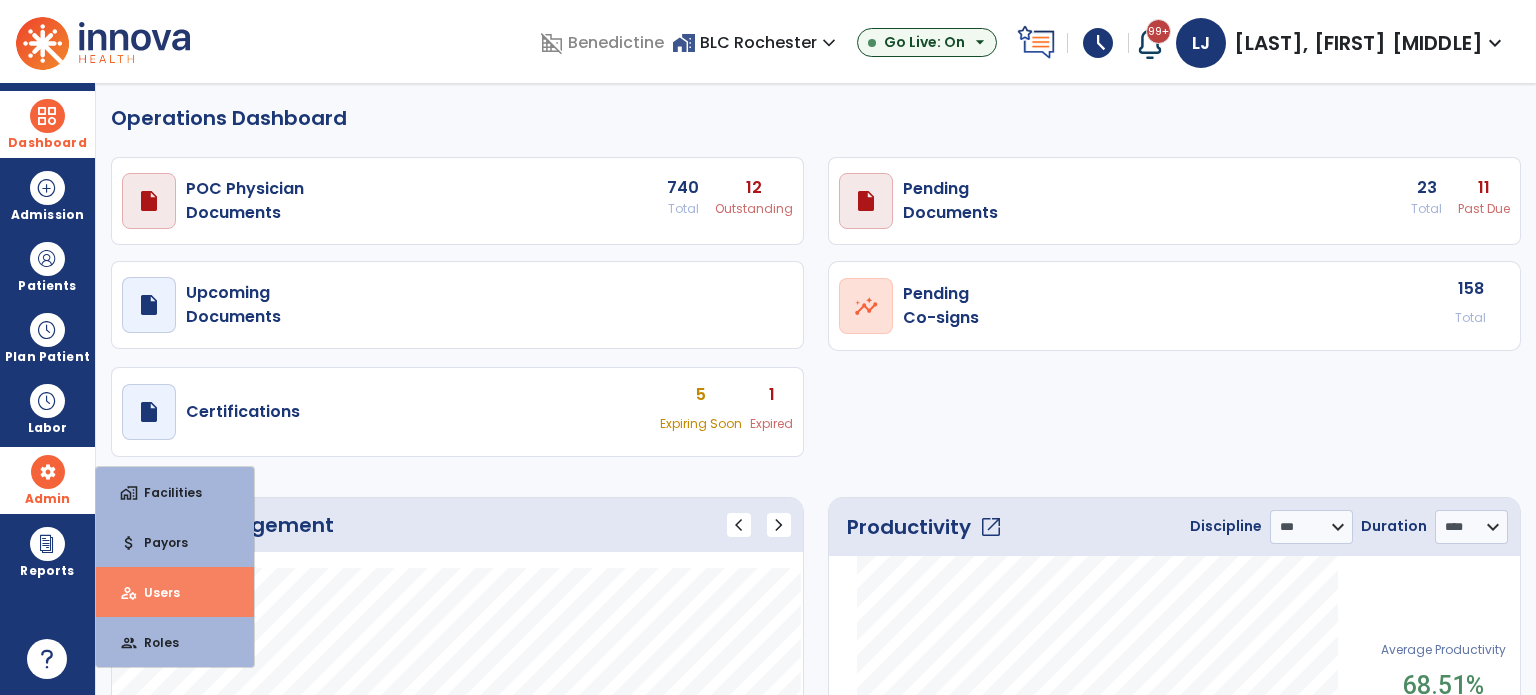 click on "Users" at bounding box center (154, 592) 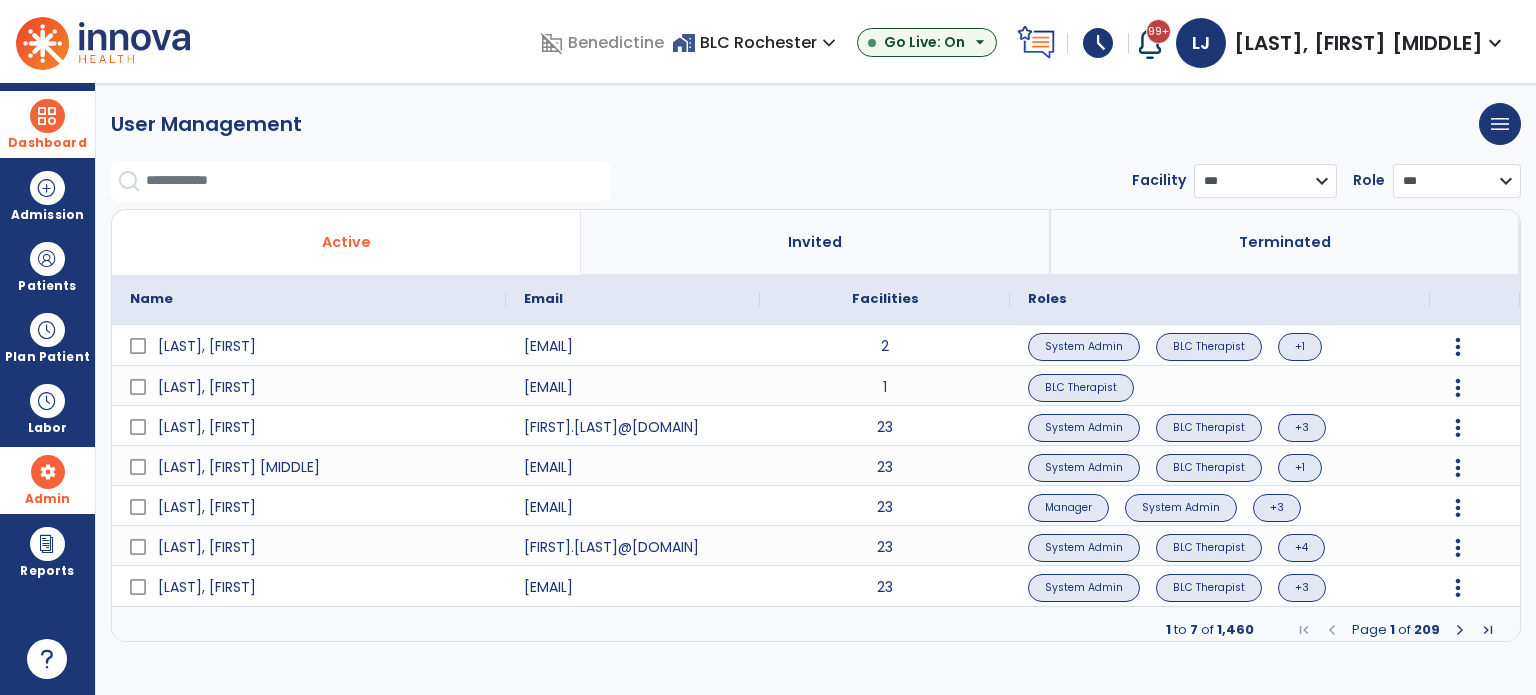click at bounding box center (378, 181) 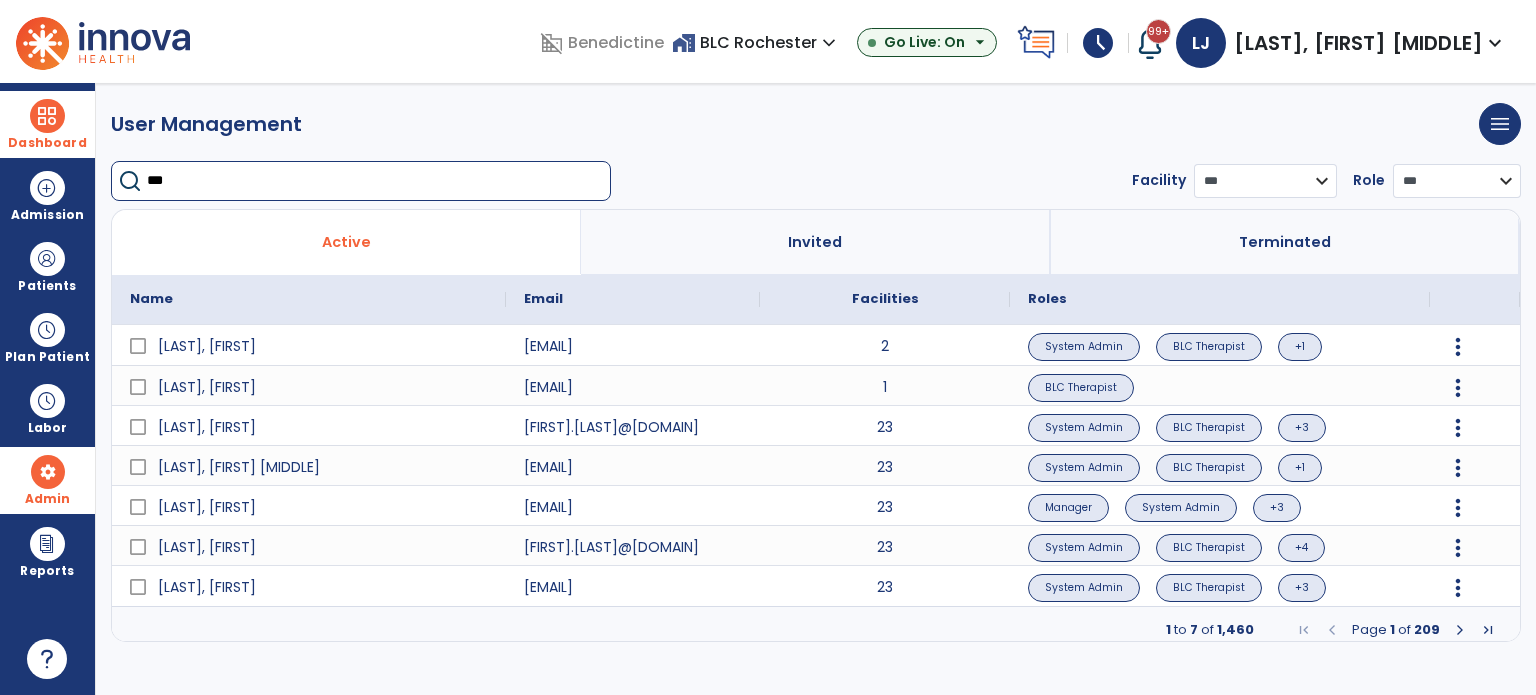 type on "***" 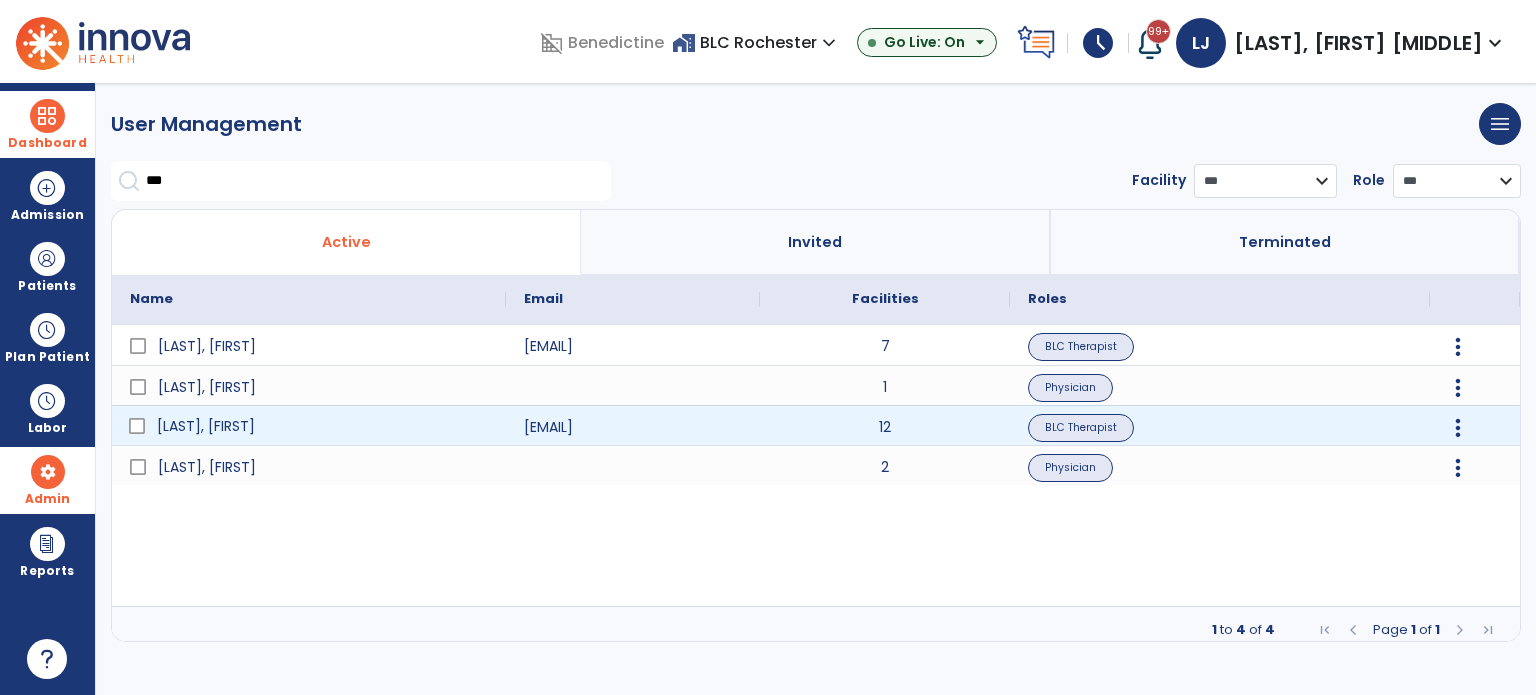 click on "[LAST], [FIRST]" at bounding box center (323, 426) 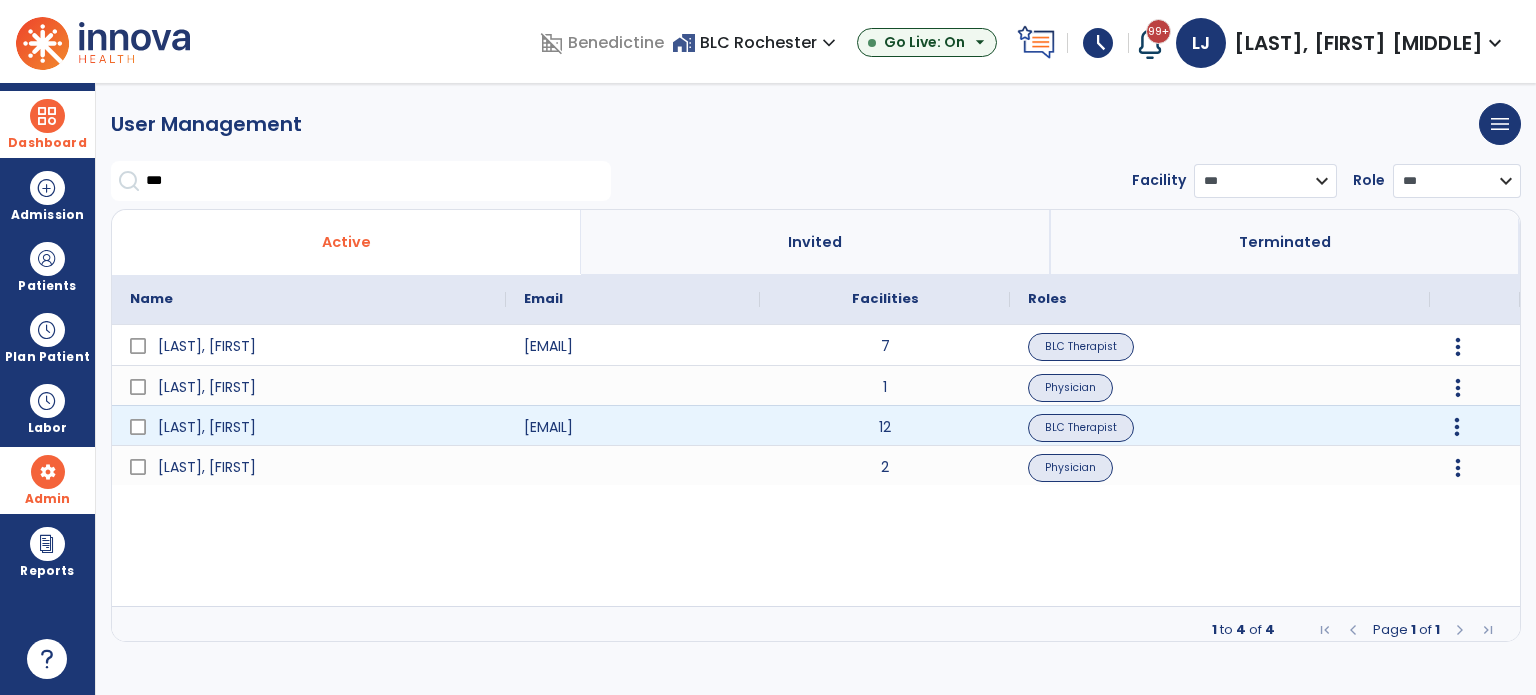 click 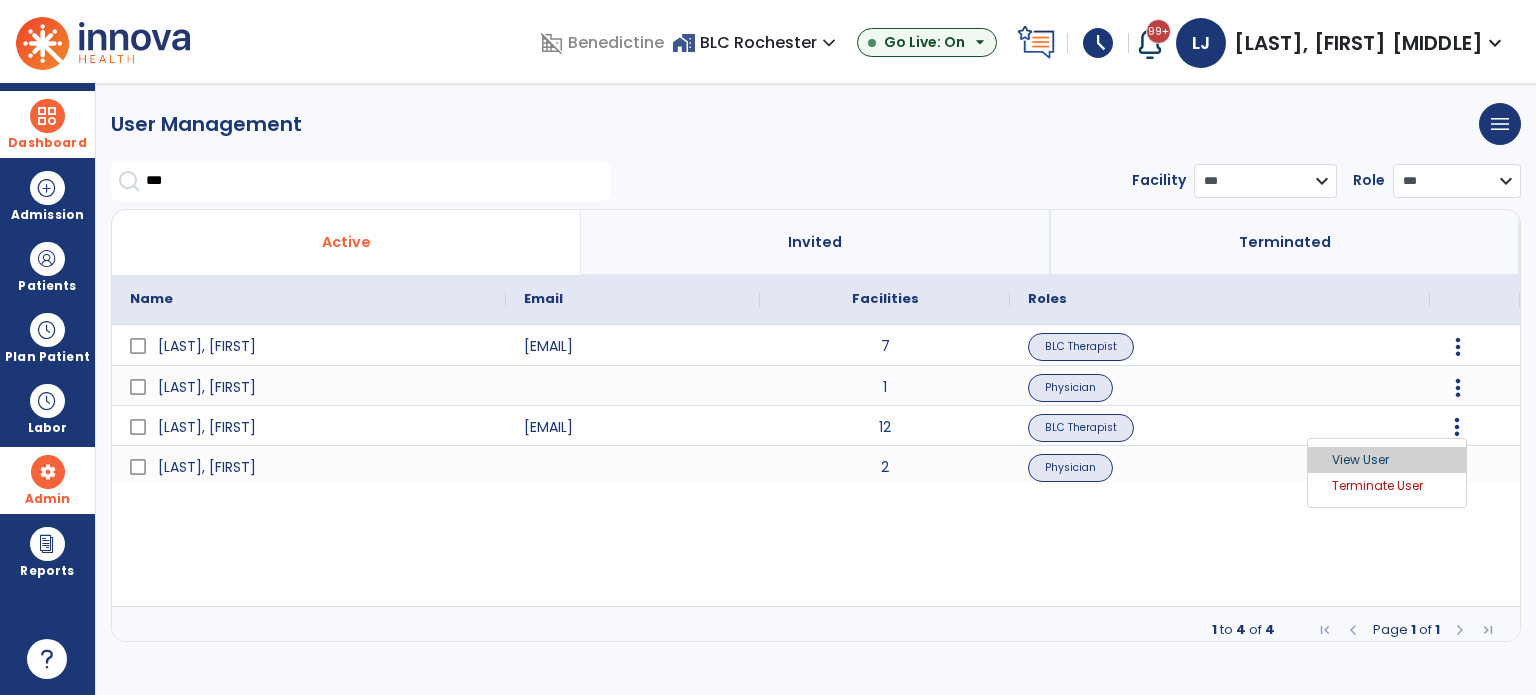 click on "View User" at bounding box center (1387, 460) 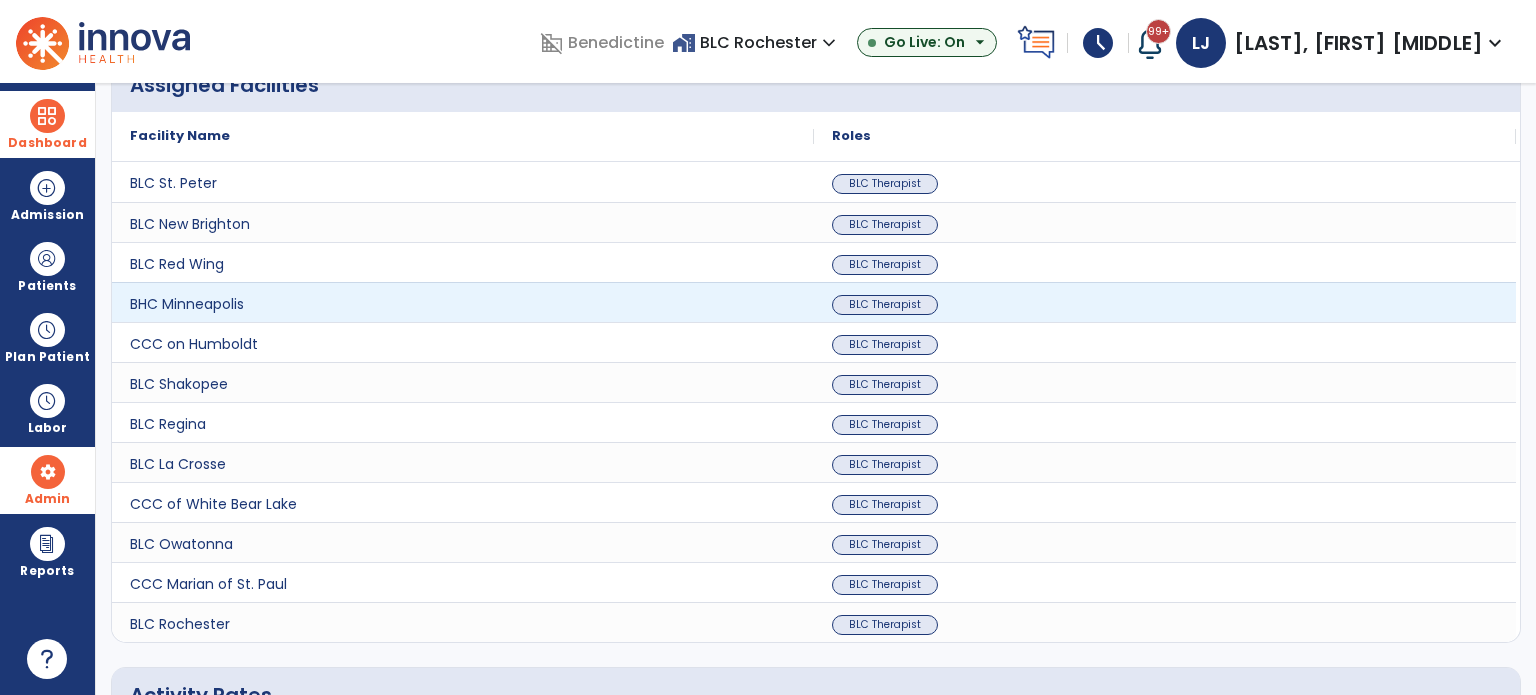 scroll, scrollTop: 300, scrollLeft: 0, axis: vertical 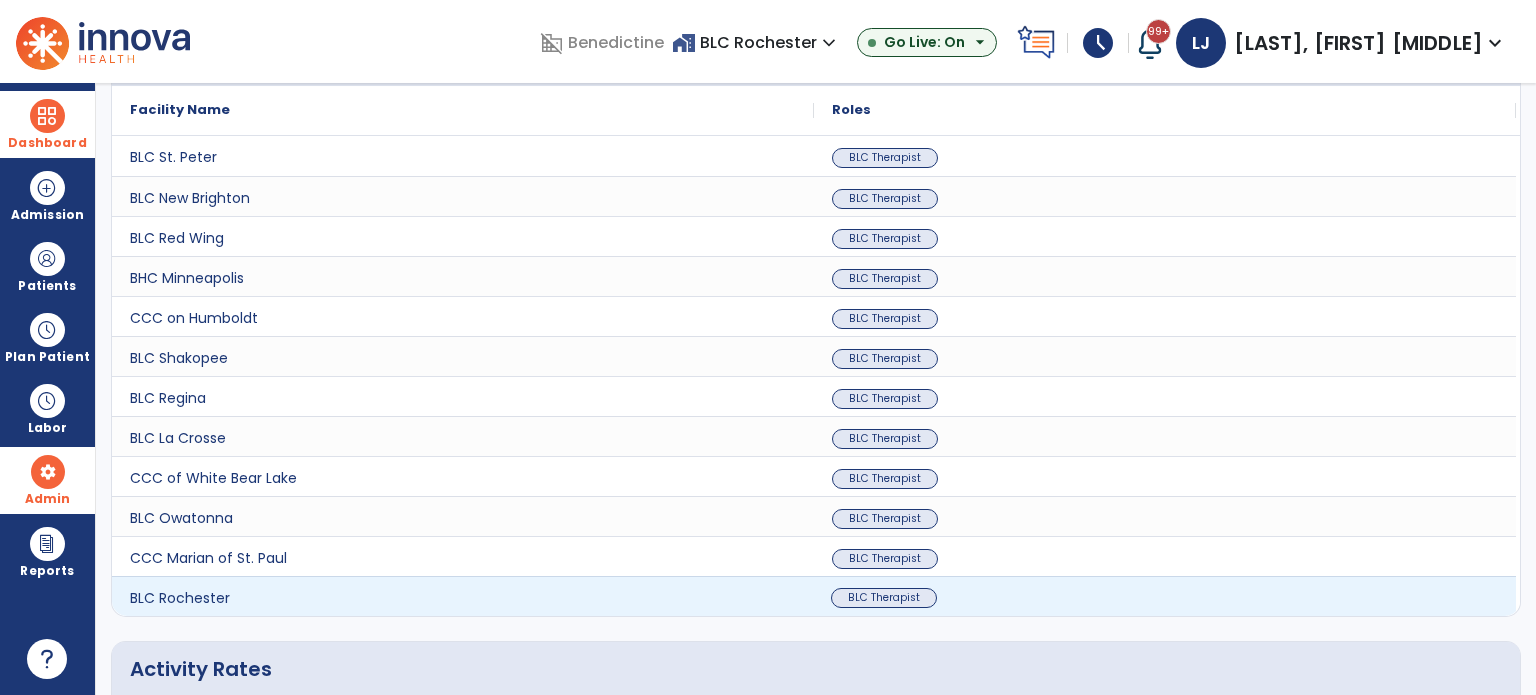 click on "BLC Therapist" 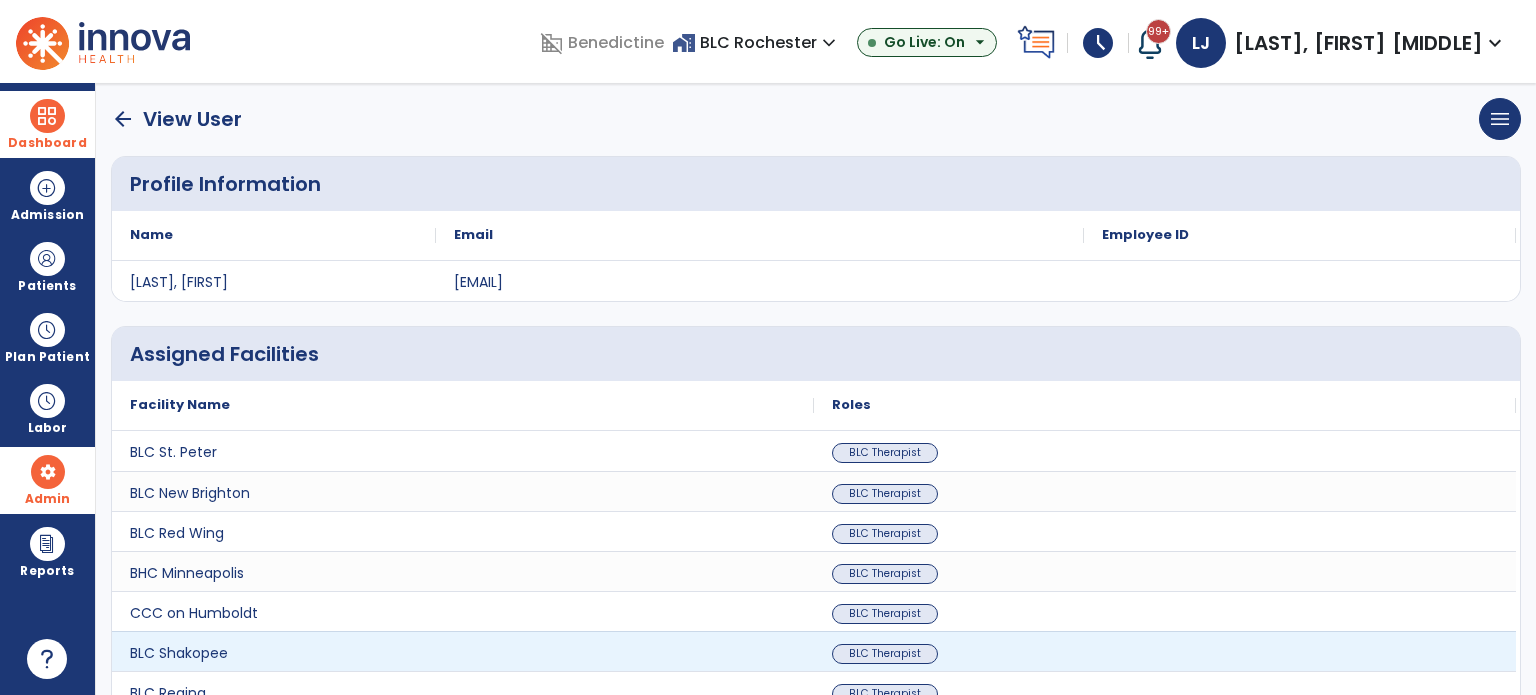 scroll, scrollTop: 0, scrollLeft: 0, axis: both 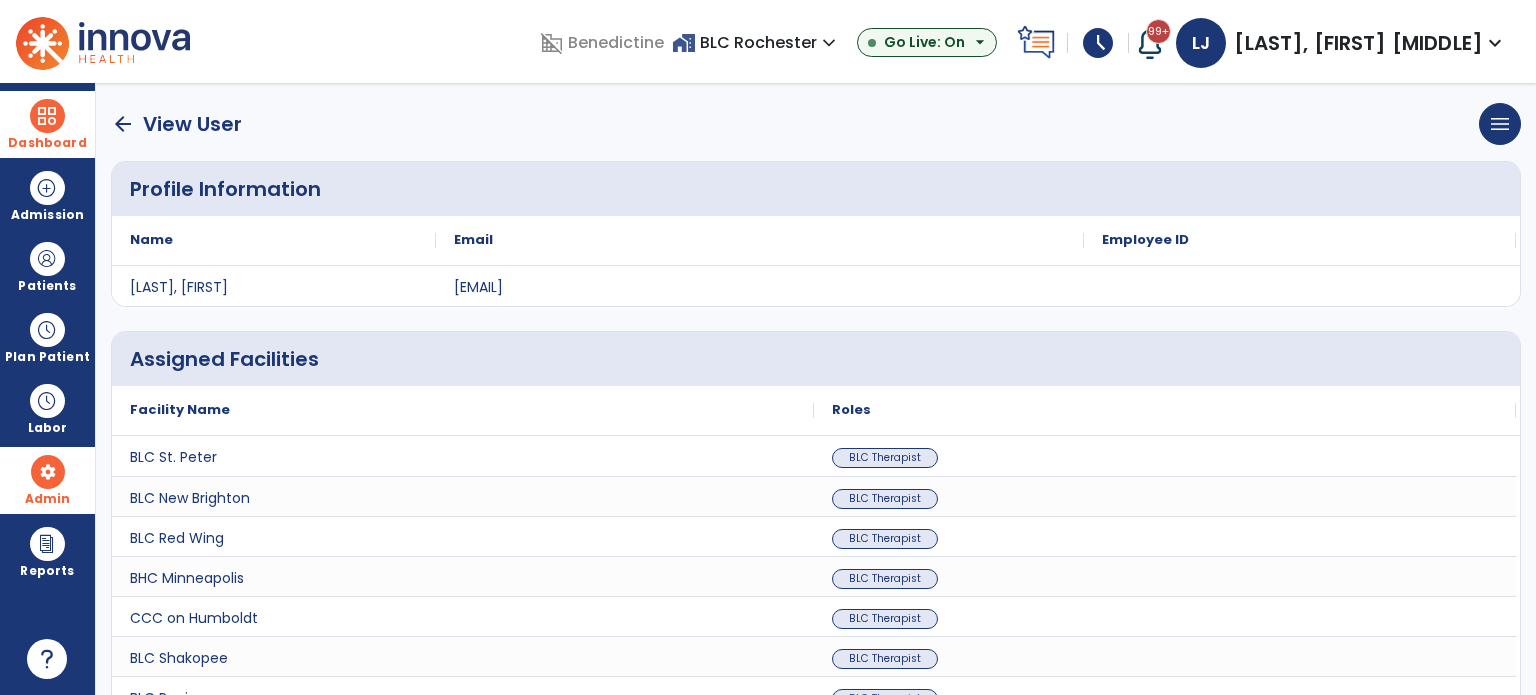 click on "arrow_back" 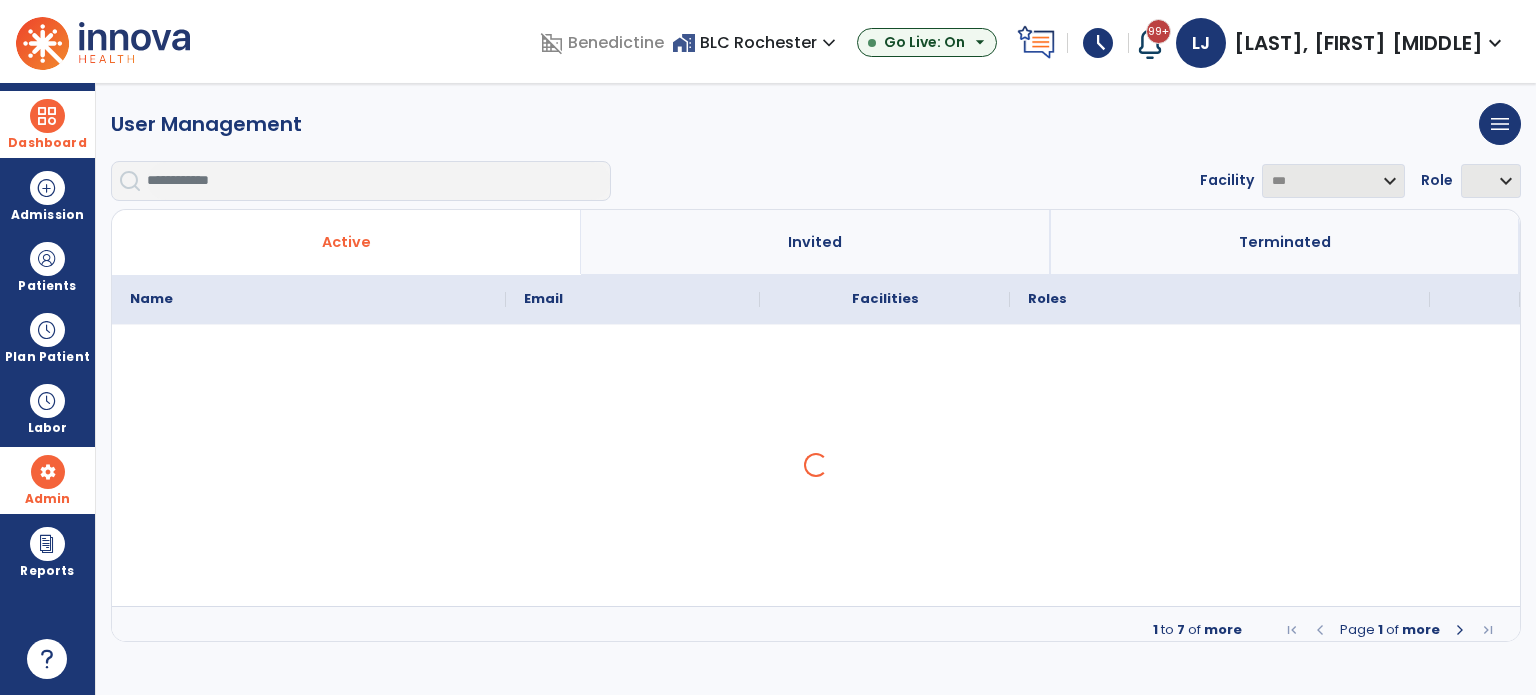 select on "***" 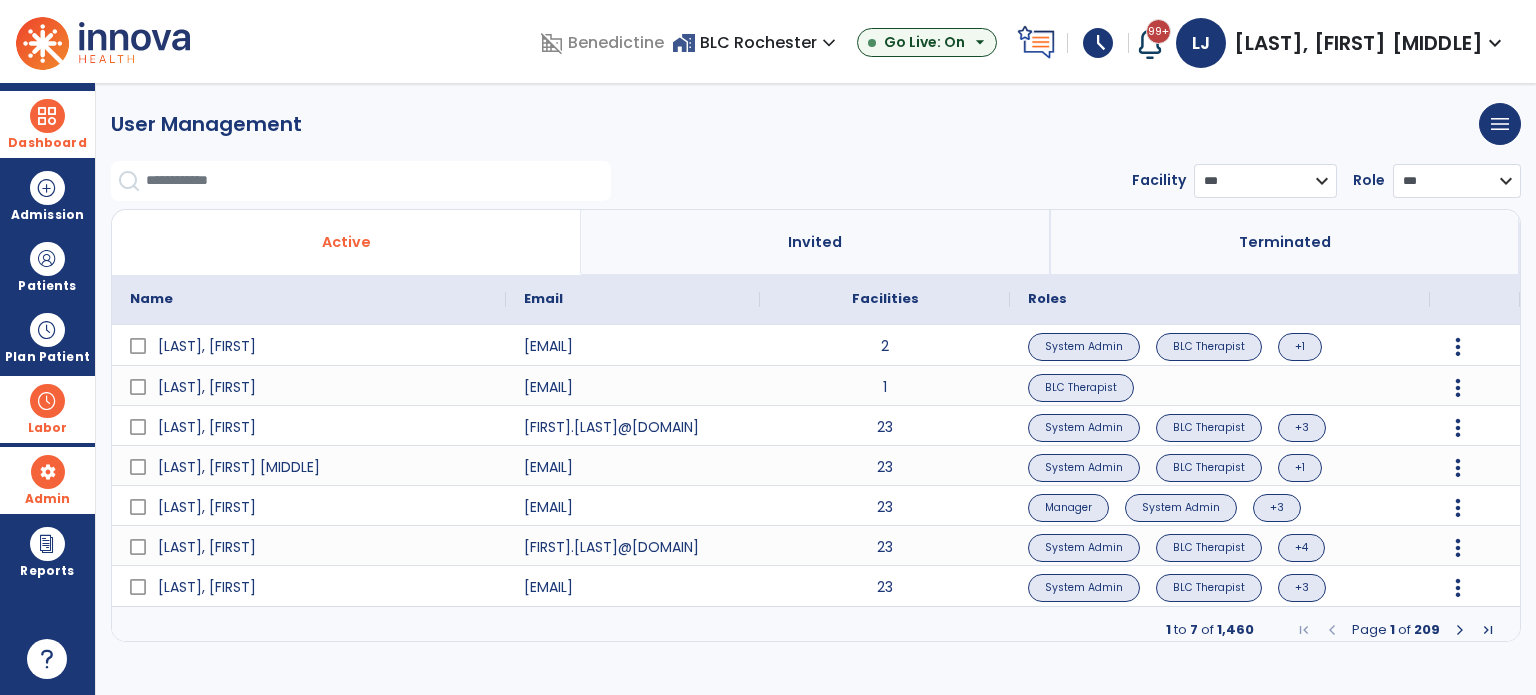 click at bounding box center (47, 401) 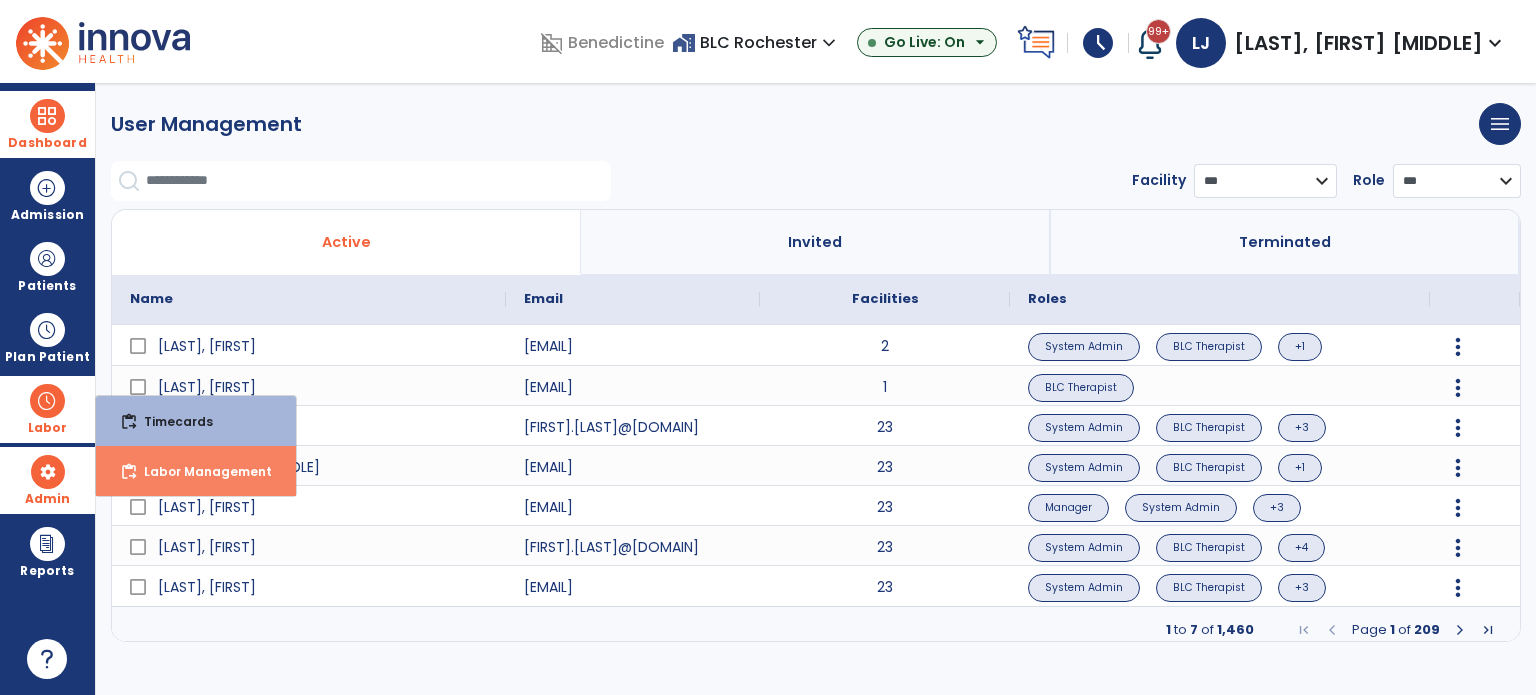 click on "Labor Management" at bounding box center (200, 471) 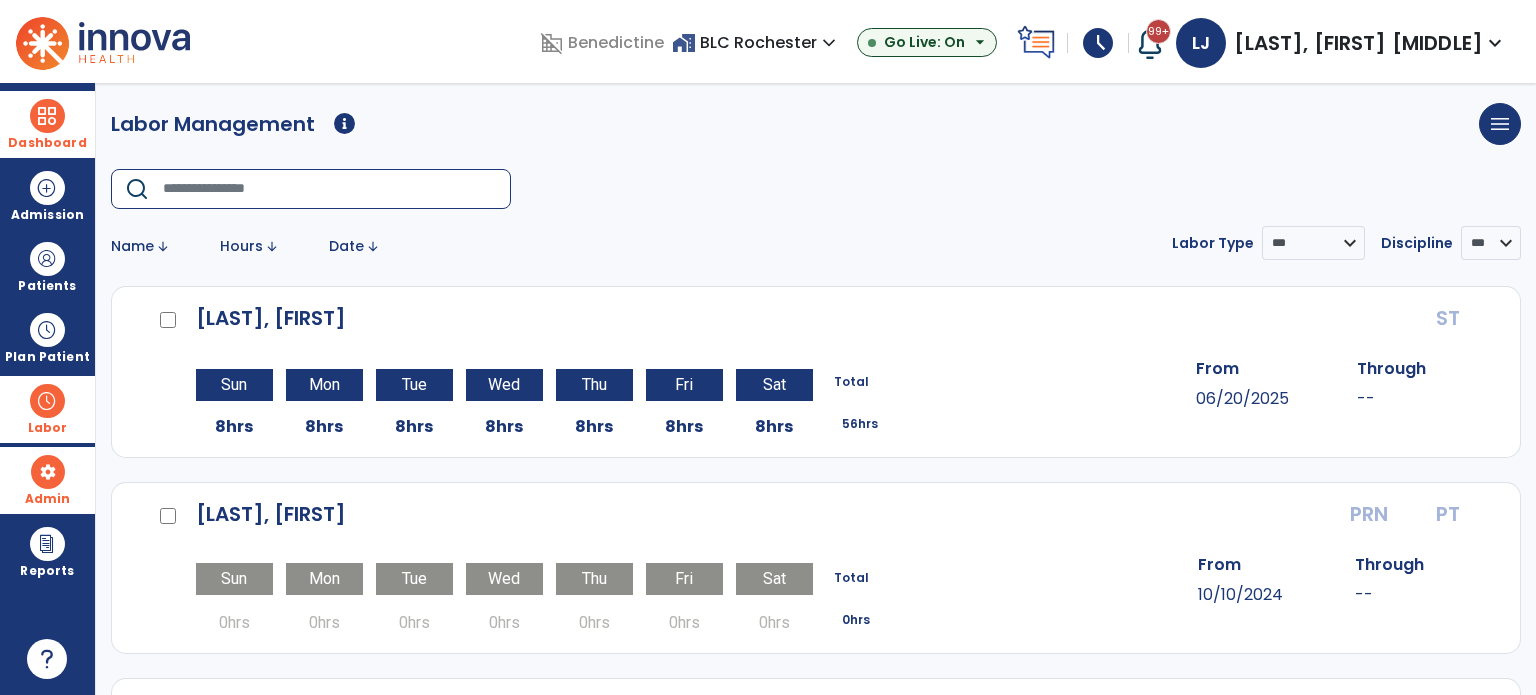 click at bounding box center [330, 189] 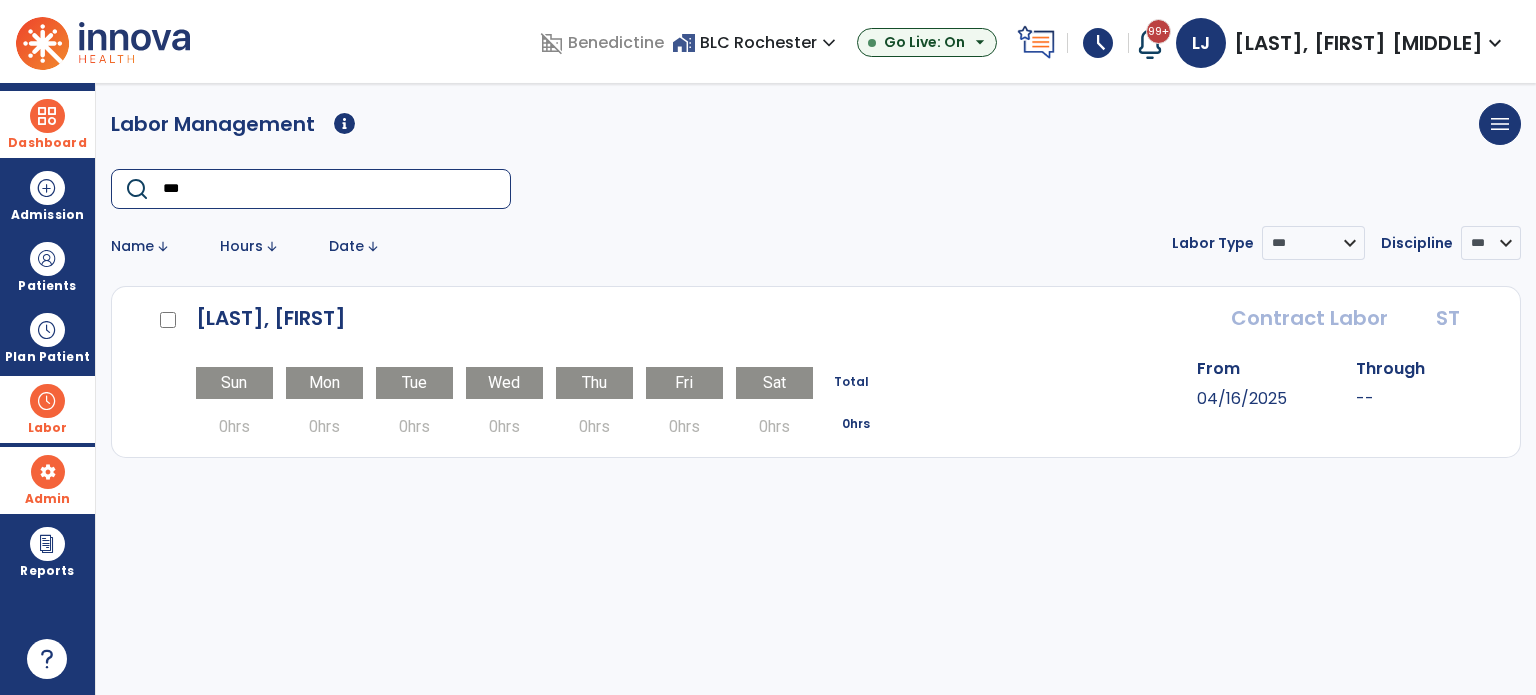 type on "***" 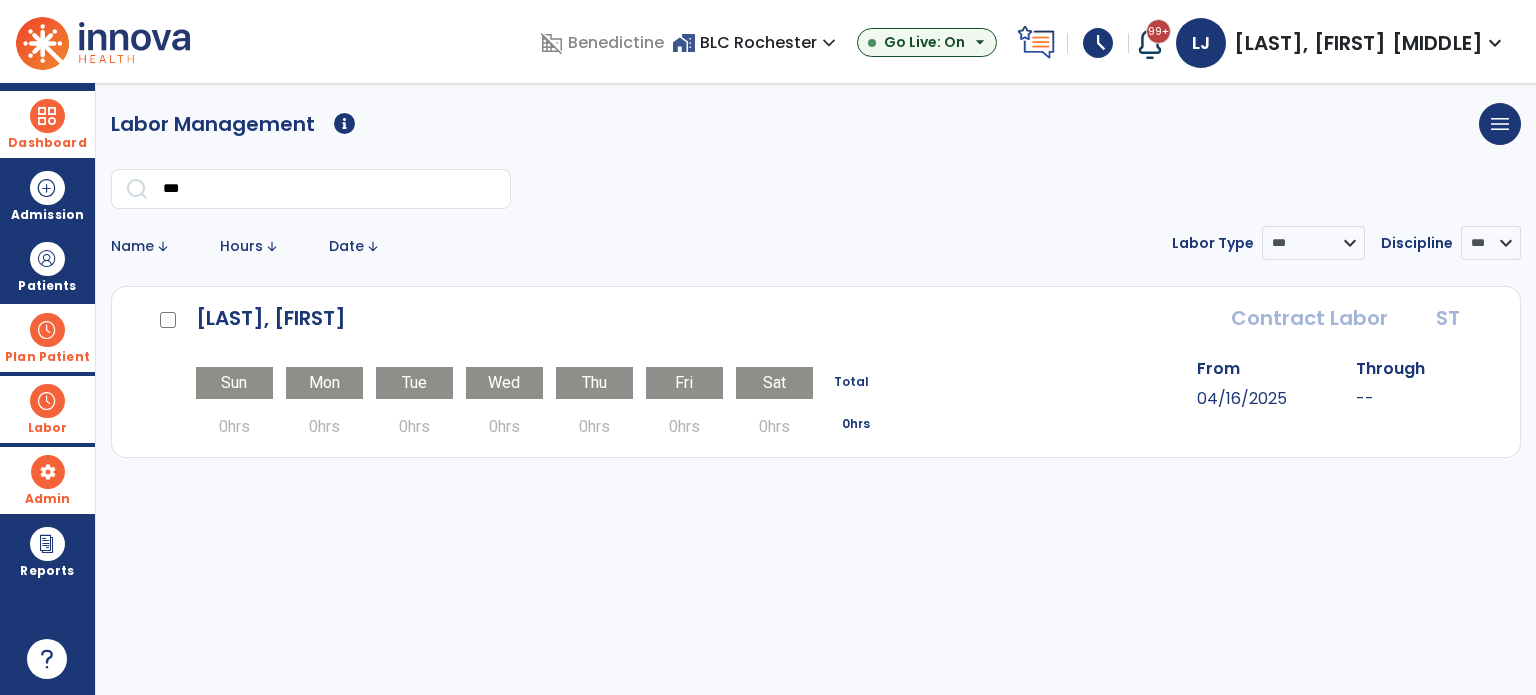 click at bounding box center (47, 330) 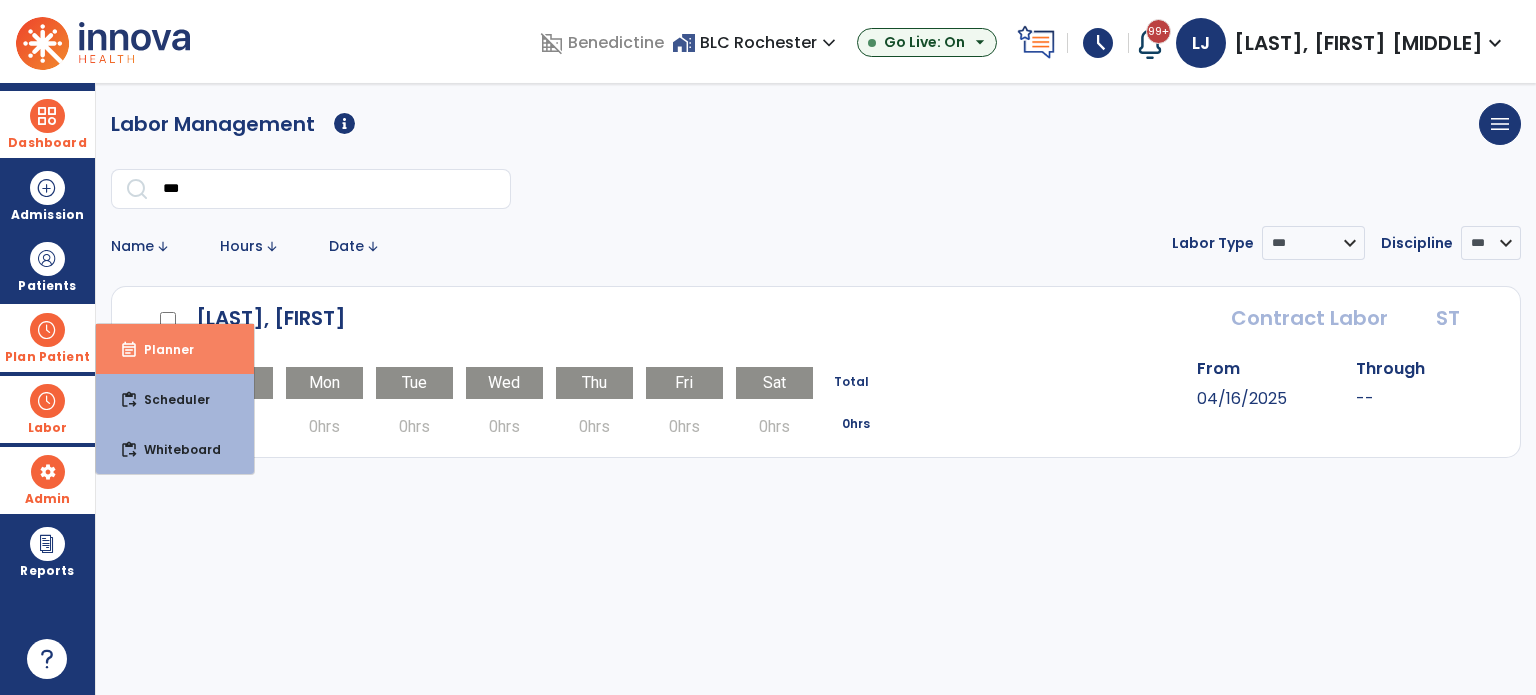 click on "Planner" at bounding box center [161, 349] 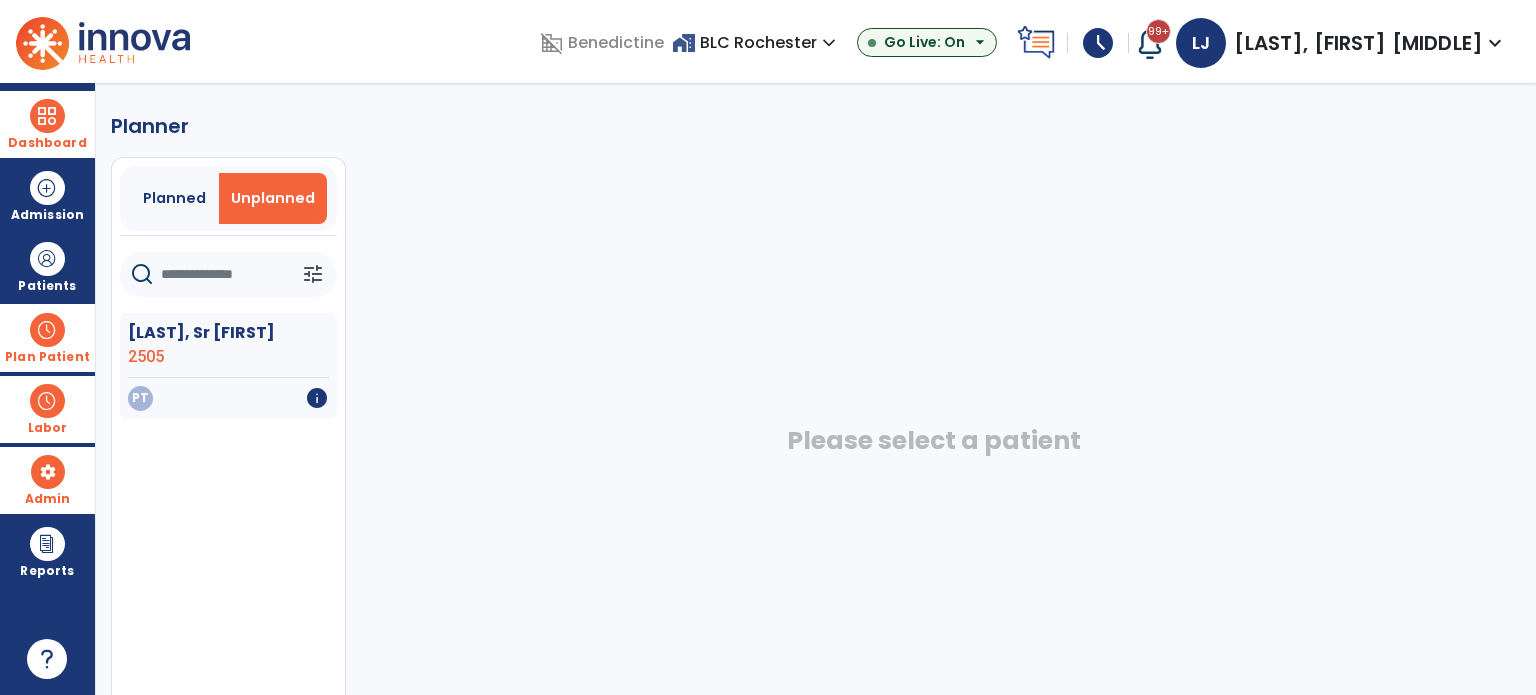 click 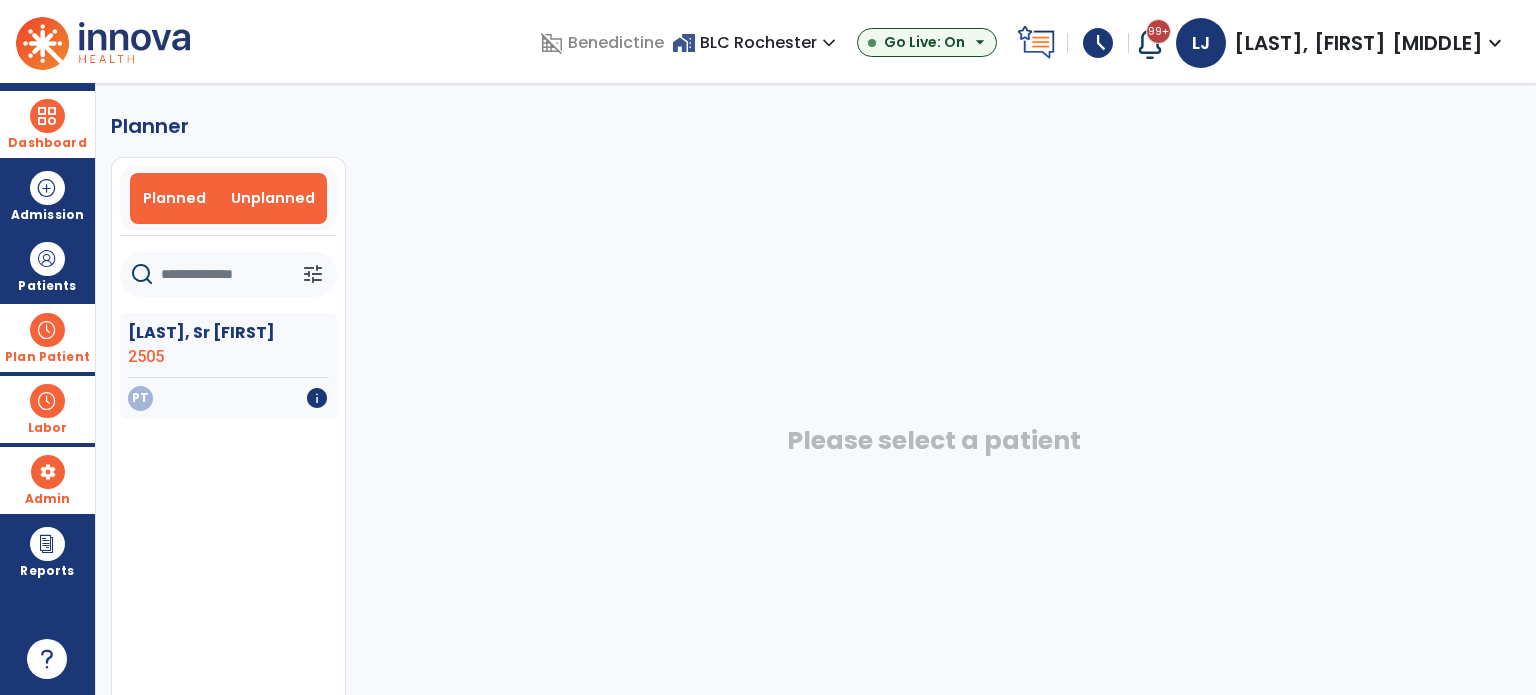 click on "Planned" at bounding box center (174, 198) 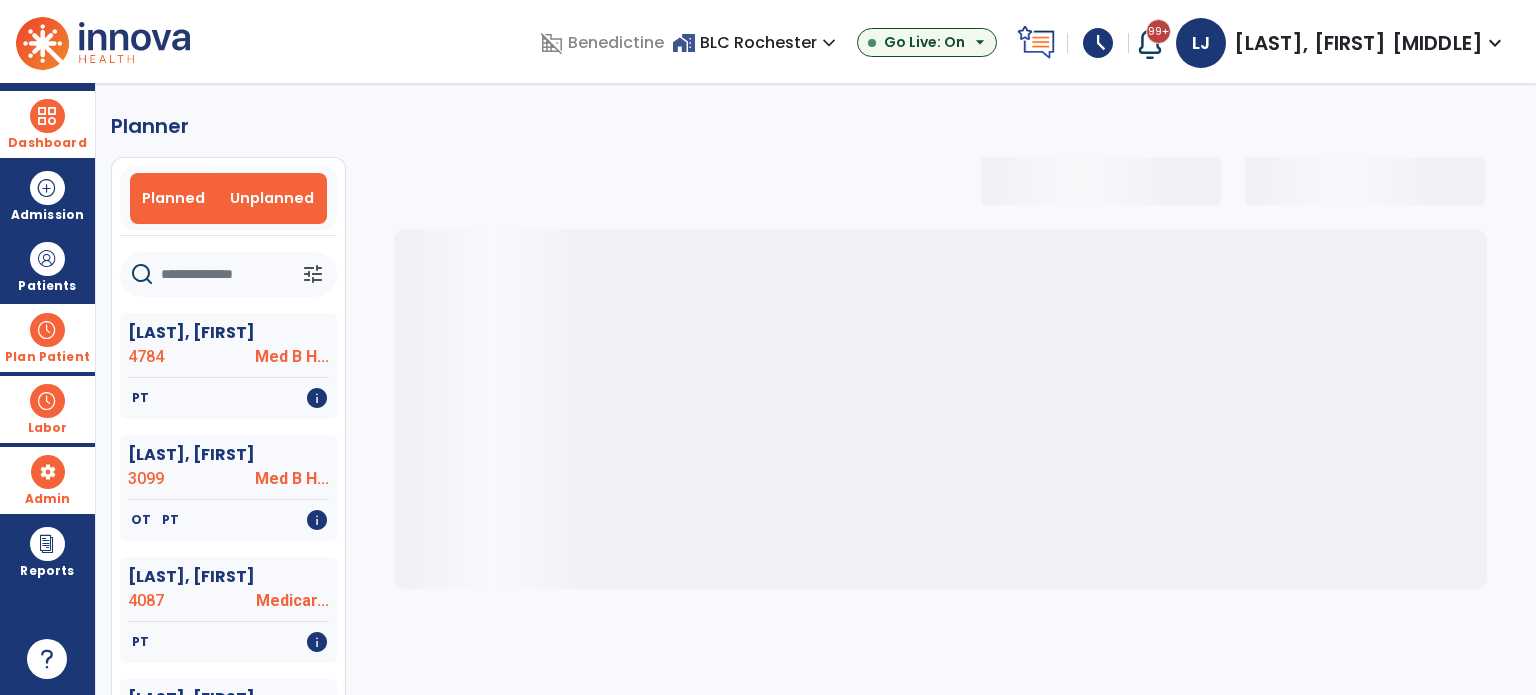 select on "***" 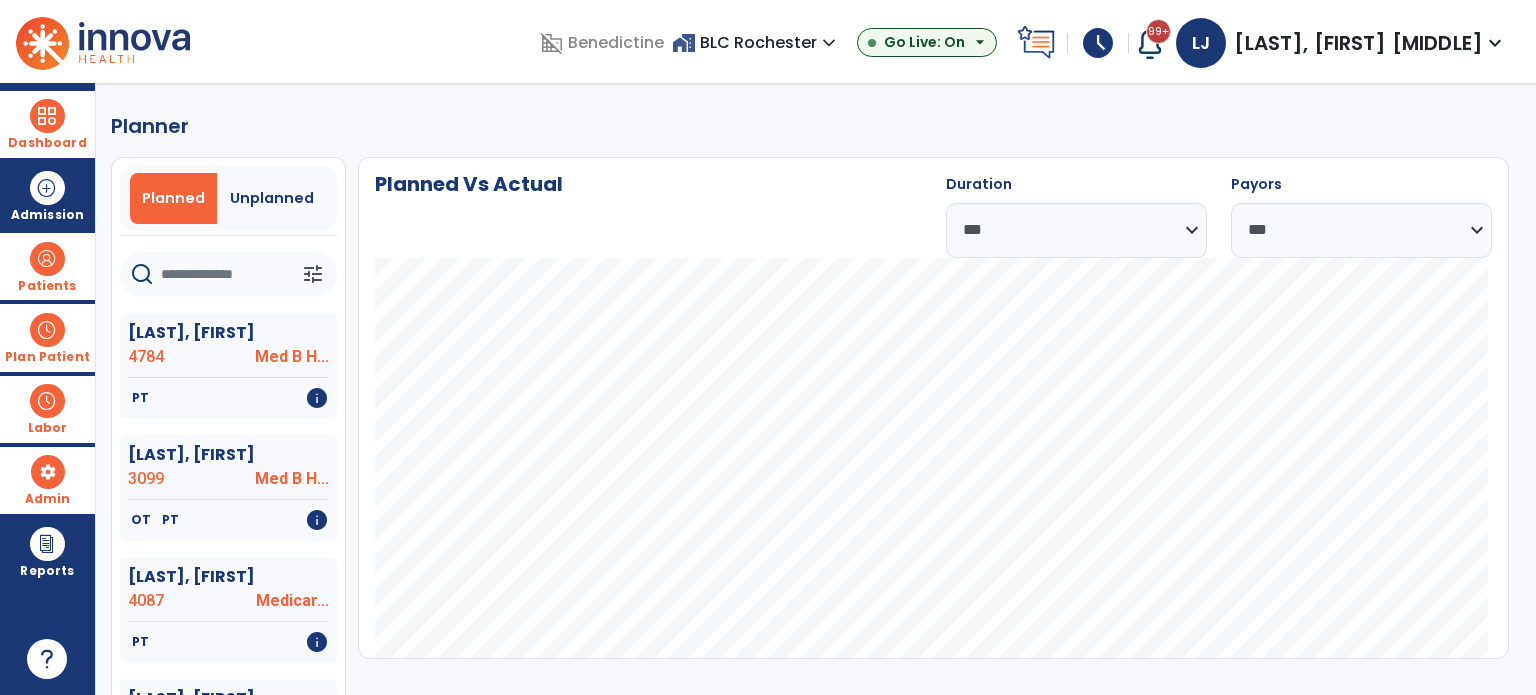 click on "Patients" at bounding box center [47, 266] 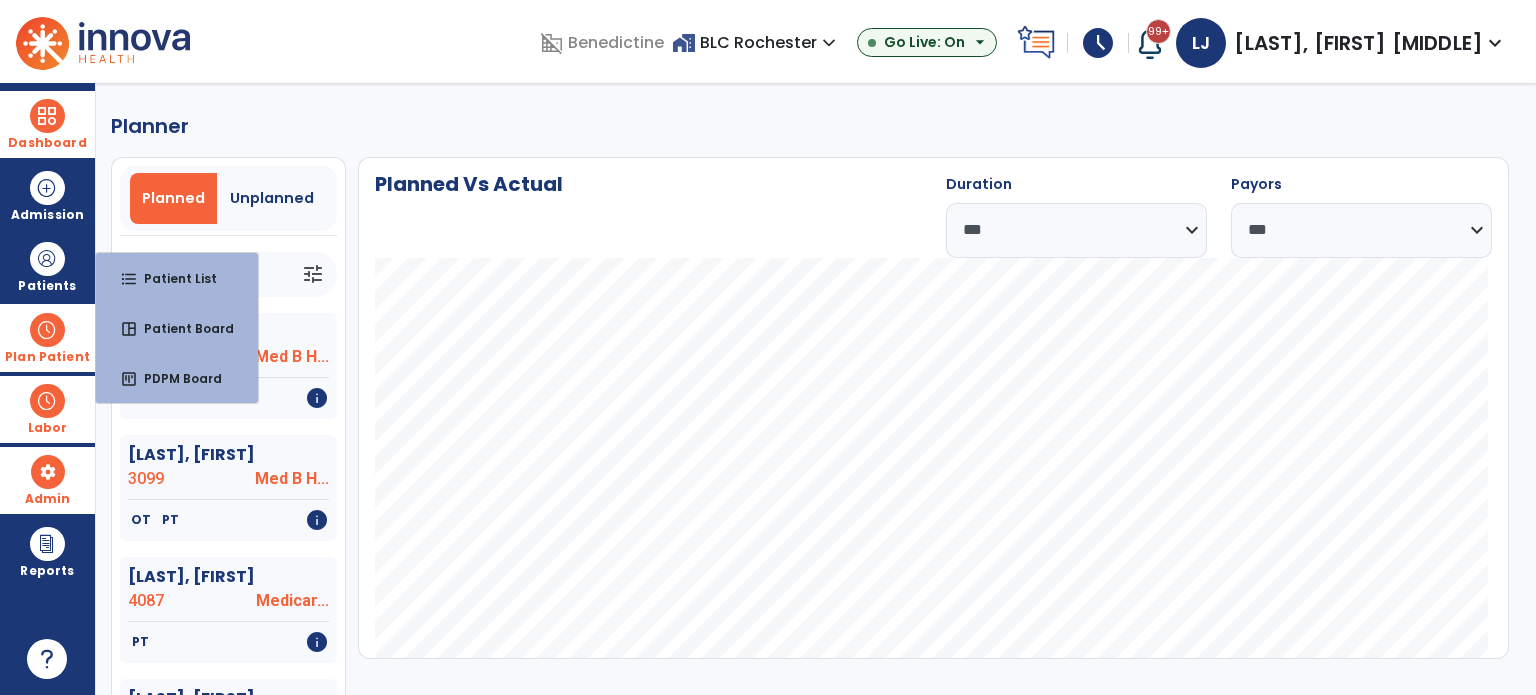 click at bounding box center [47, 330] 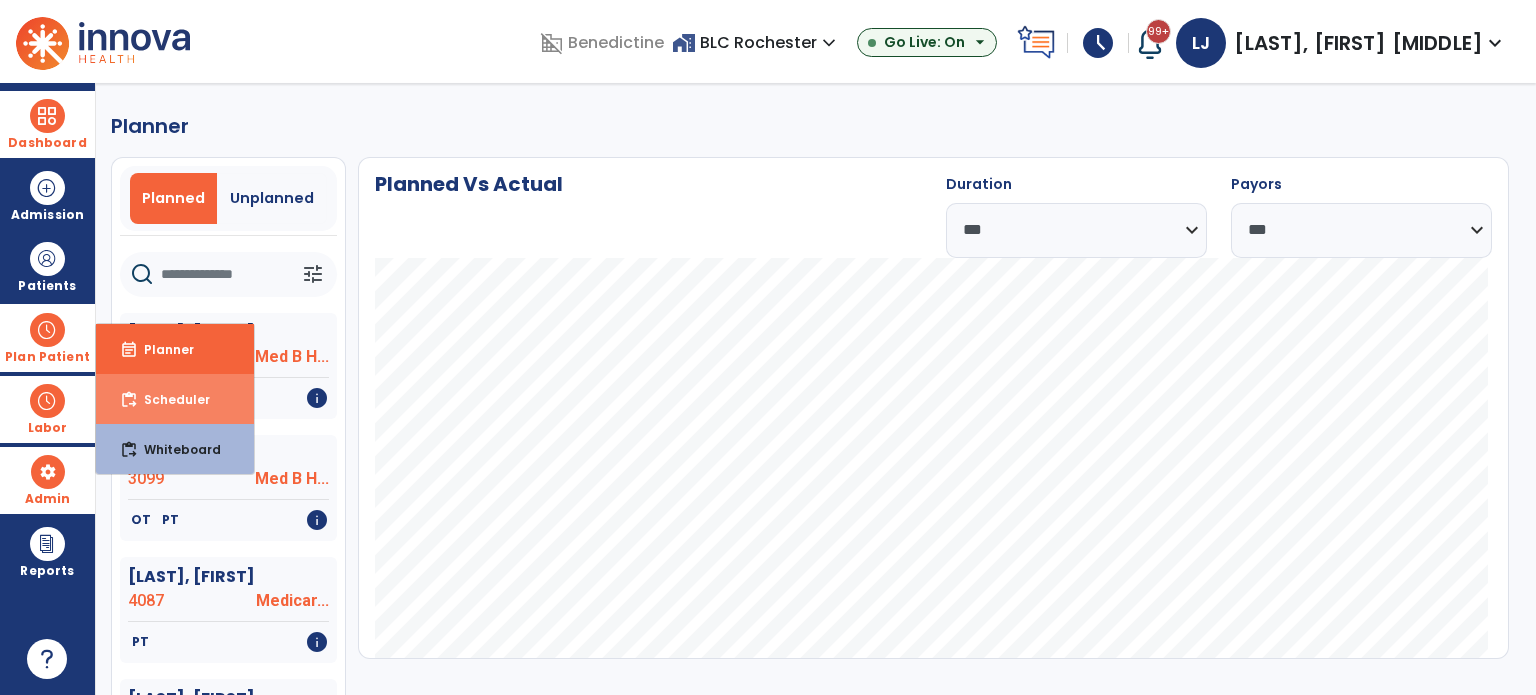 click on "Scheduler" at bounding box center [169, 399] 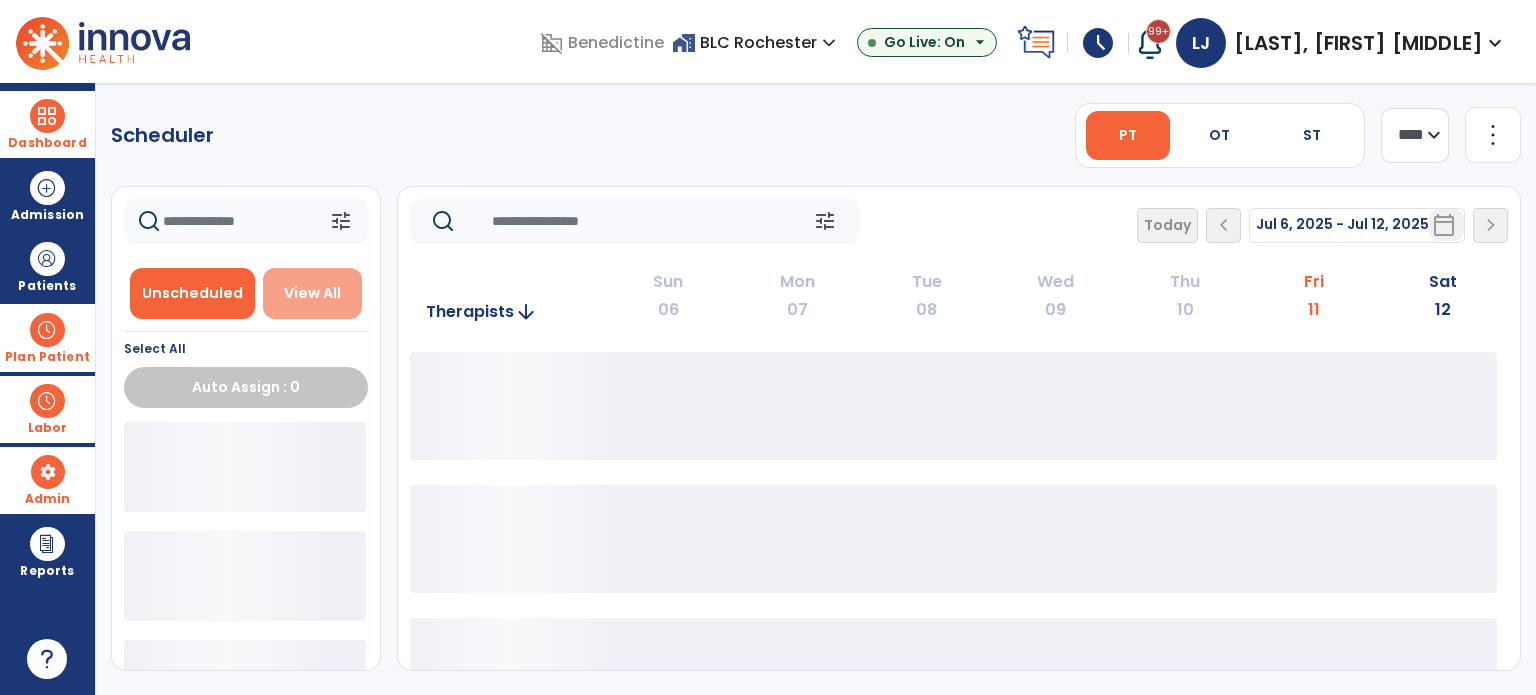 click on "View All" at bounding box center [312, 293] 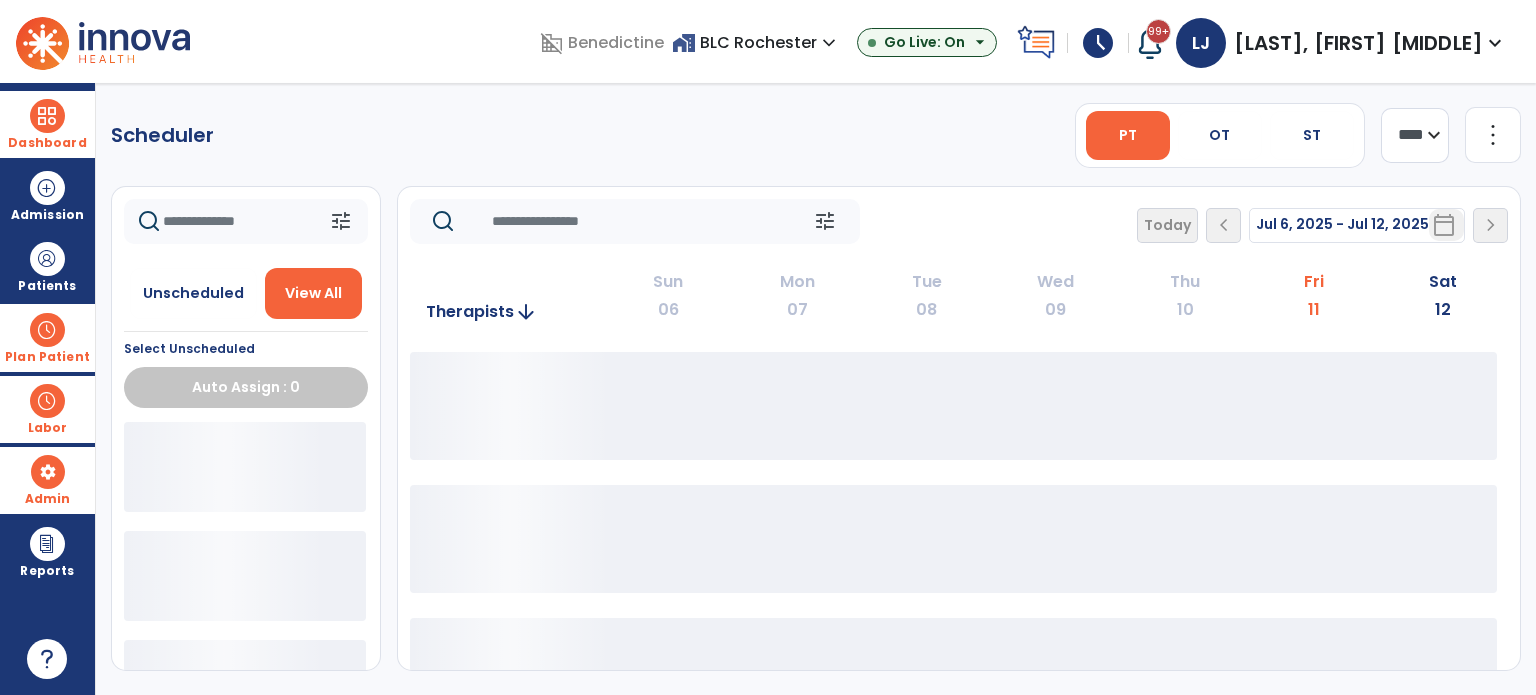 click 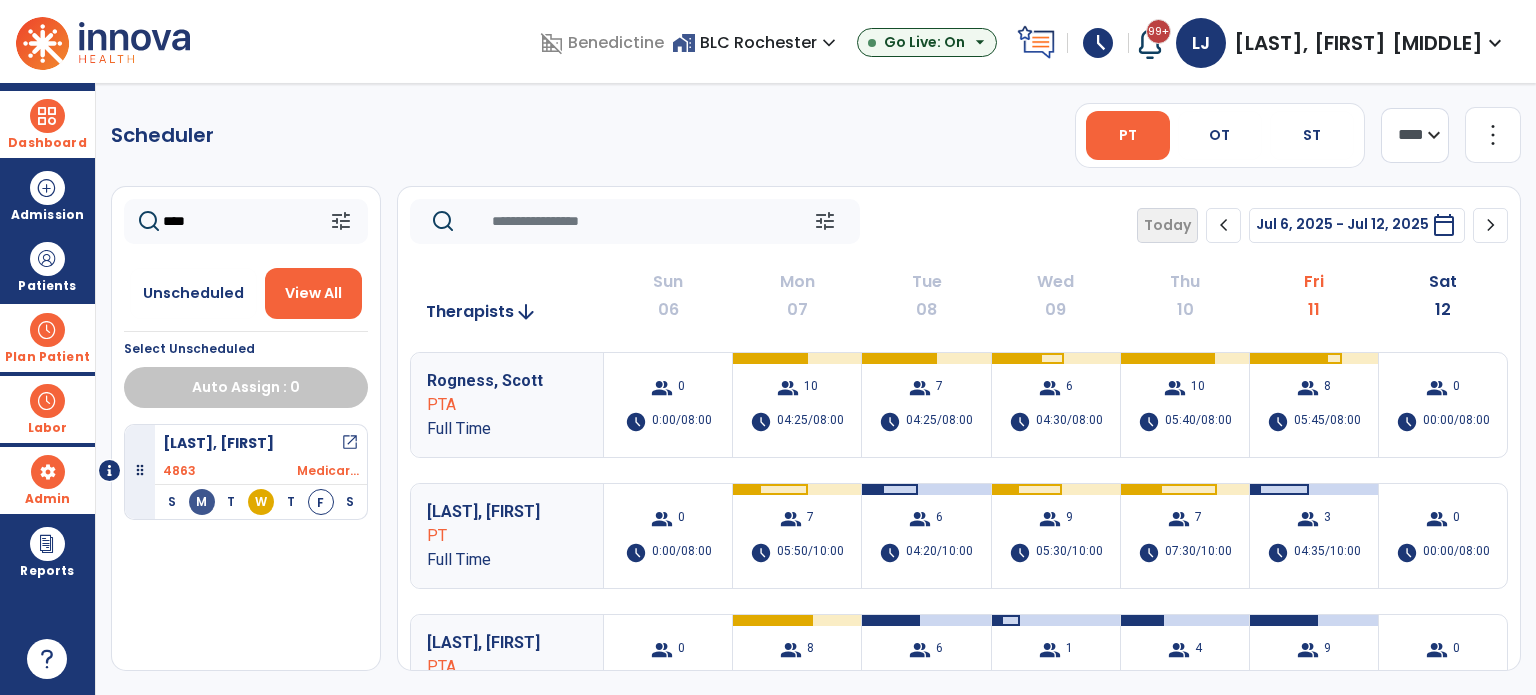 type on "****" 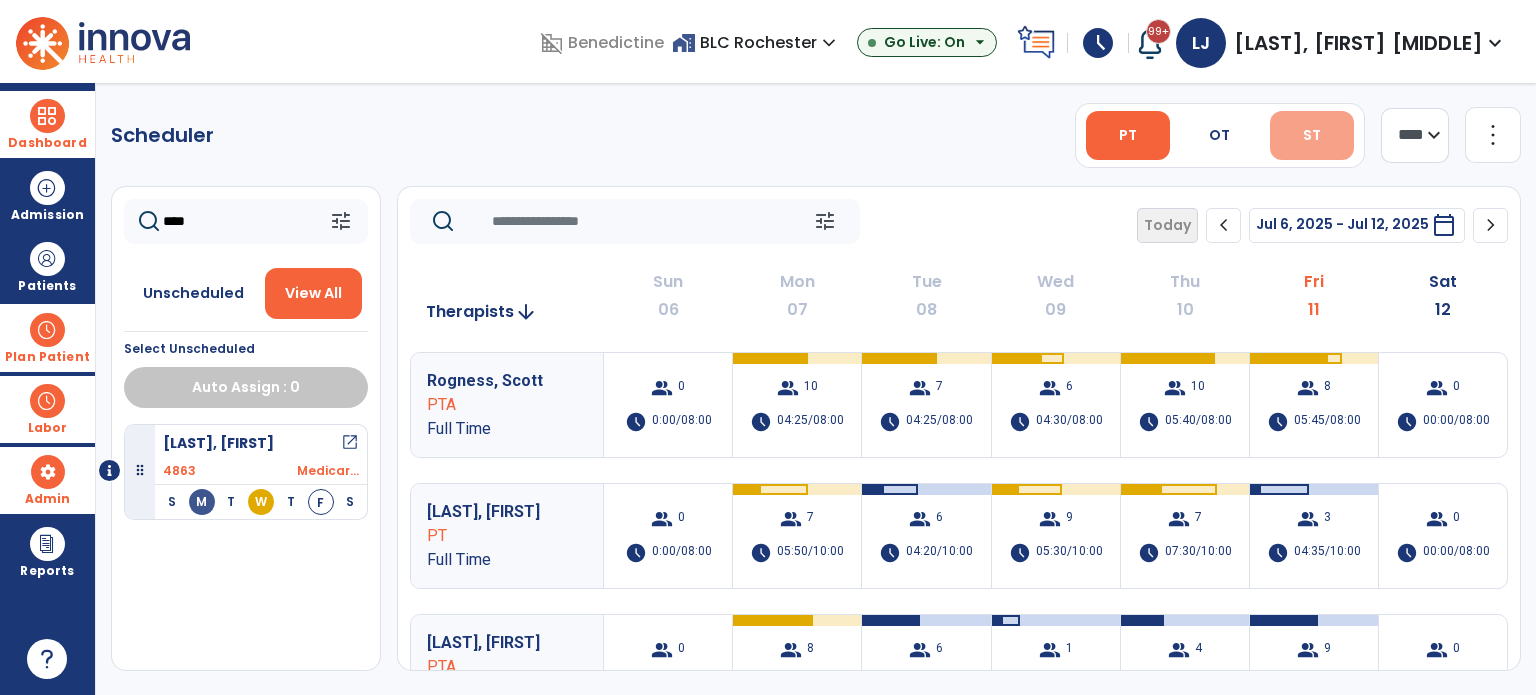 click on "ST" at bounding box center [1312, 135] 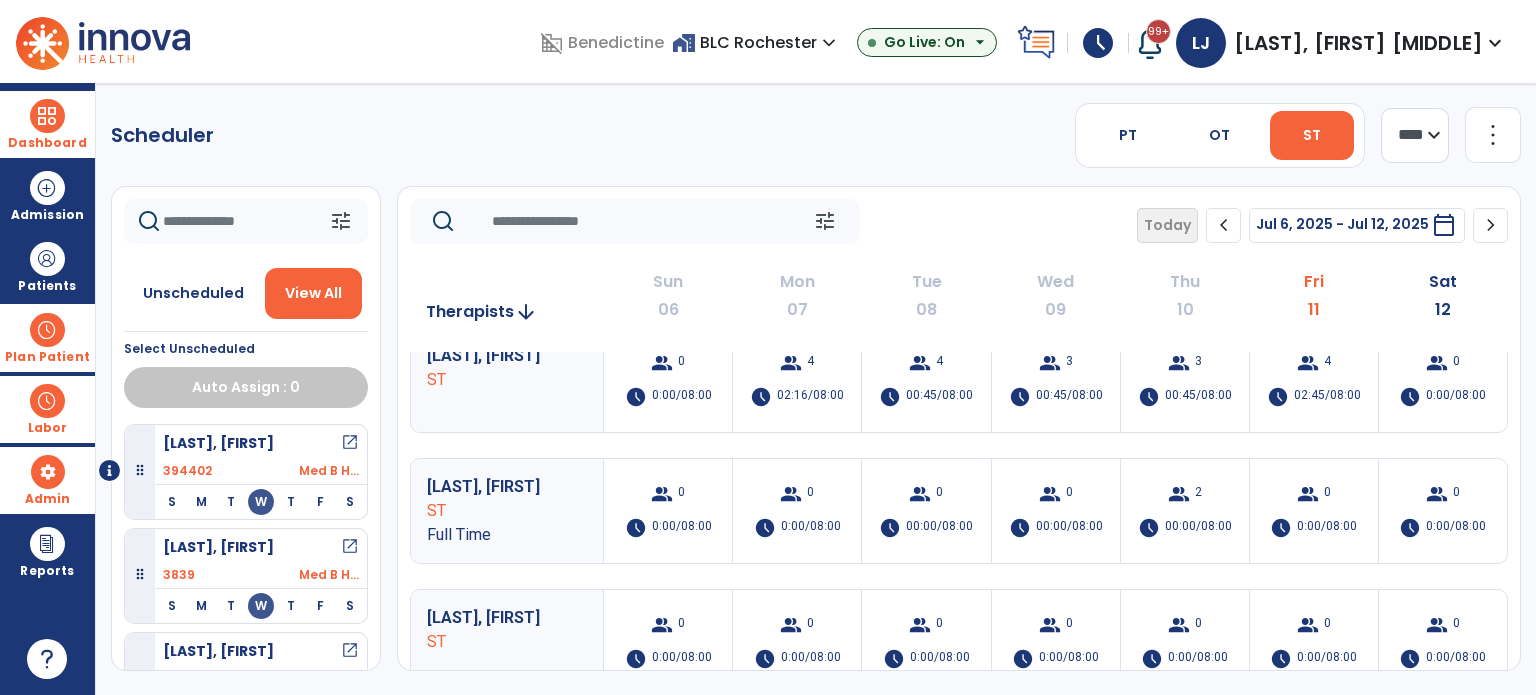 scroll, scrollTop: 0, scrollLeft: 0, axis: both 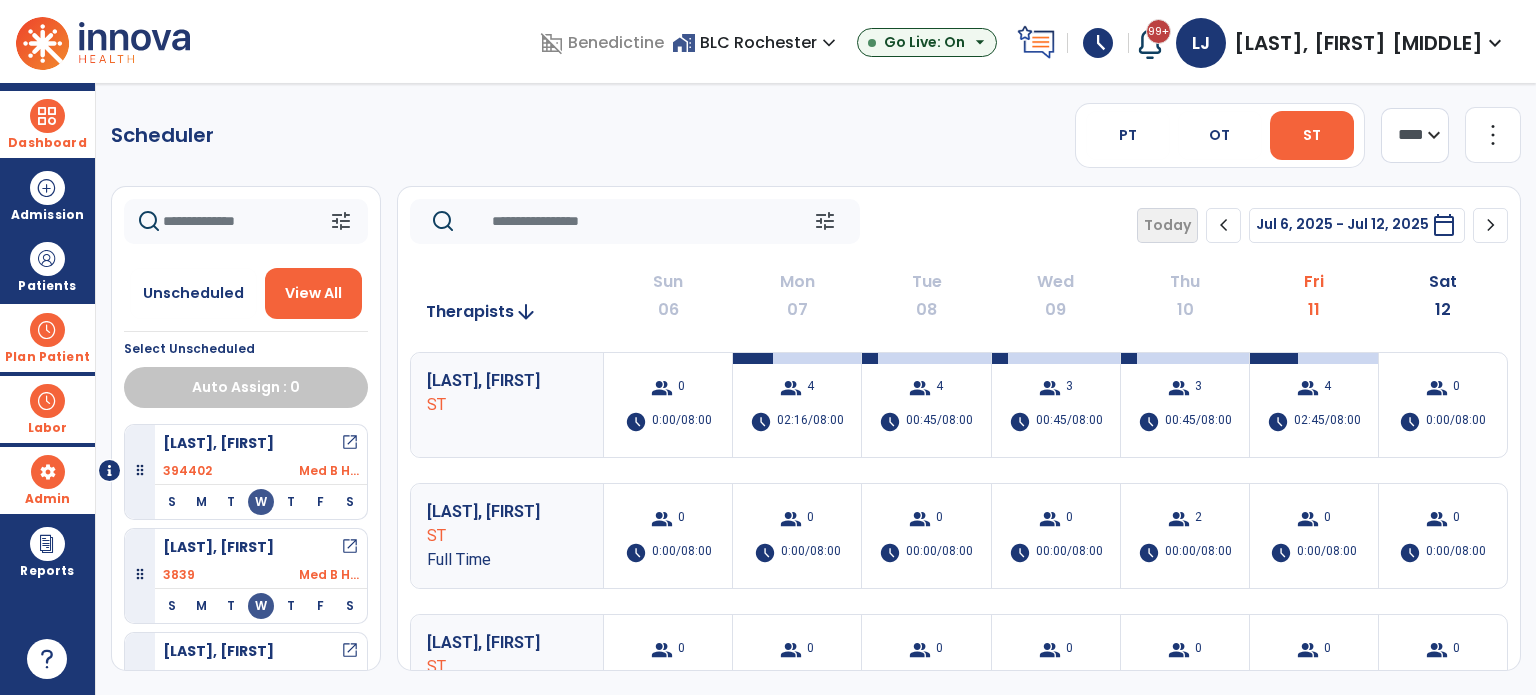 click on "more_vert" 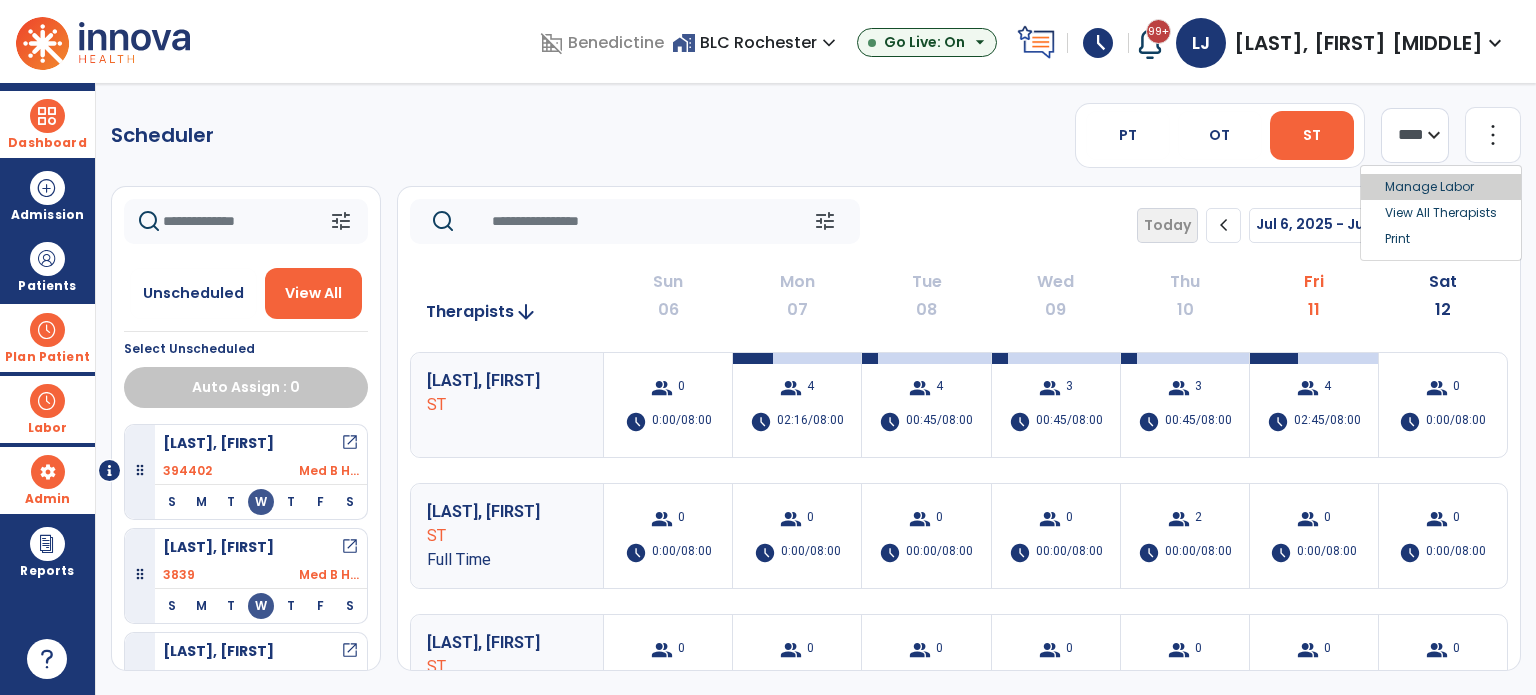 click on "Manage Labor" at bounding box center [1441, 187] 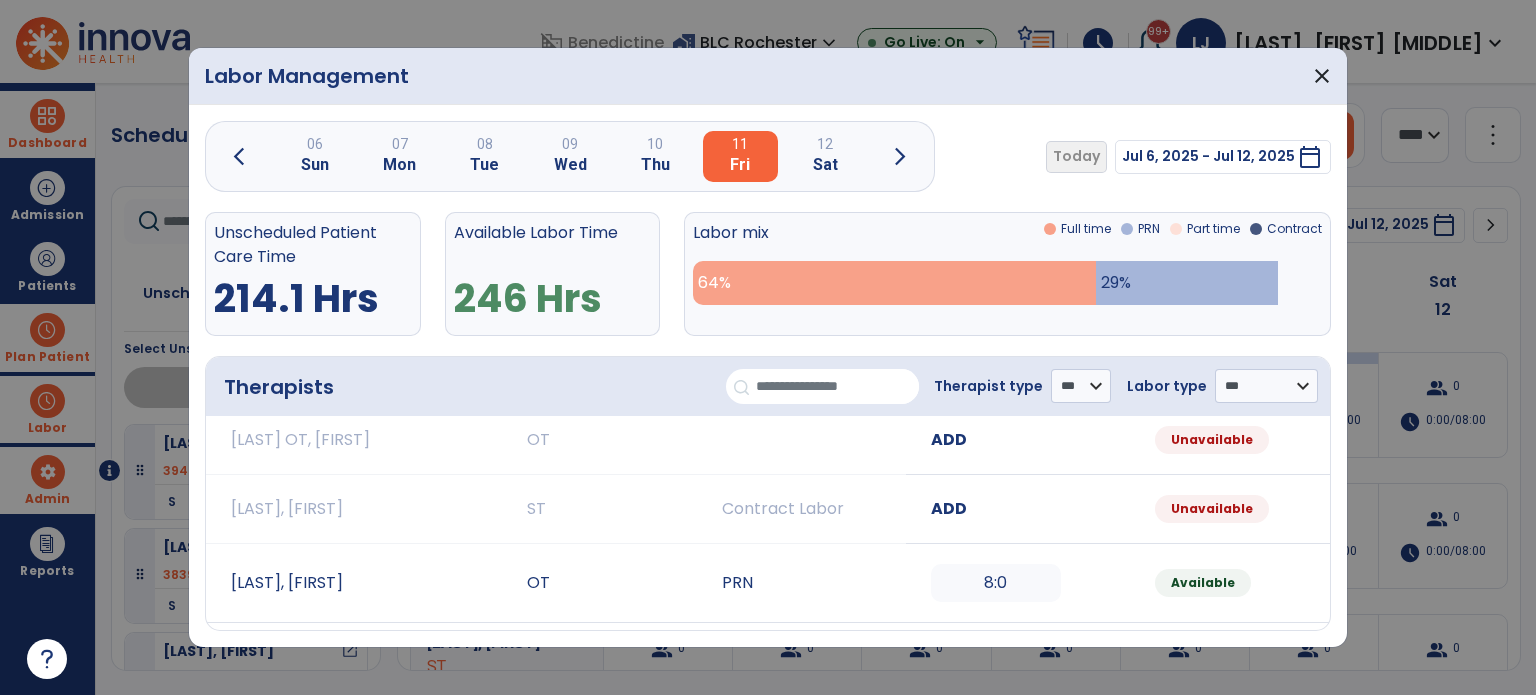 scroll, scrollTop: 800, scrollLeft: 0, axis: vertical 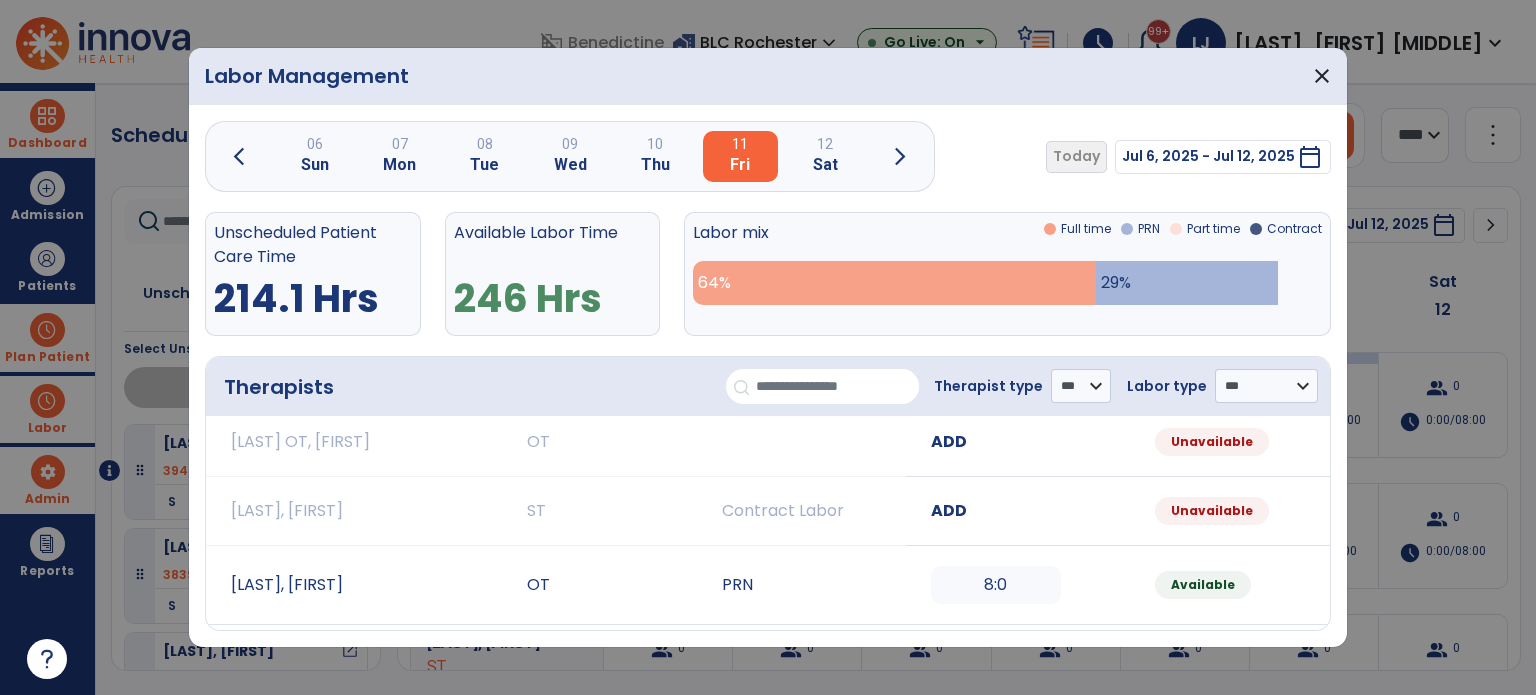 click on "ADD" at bounding box center (949, 510) 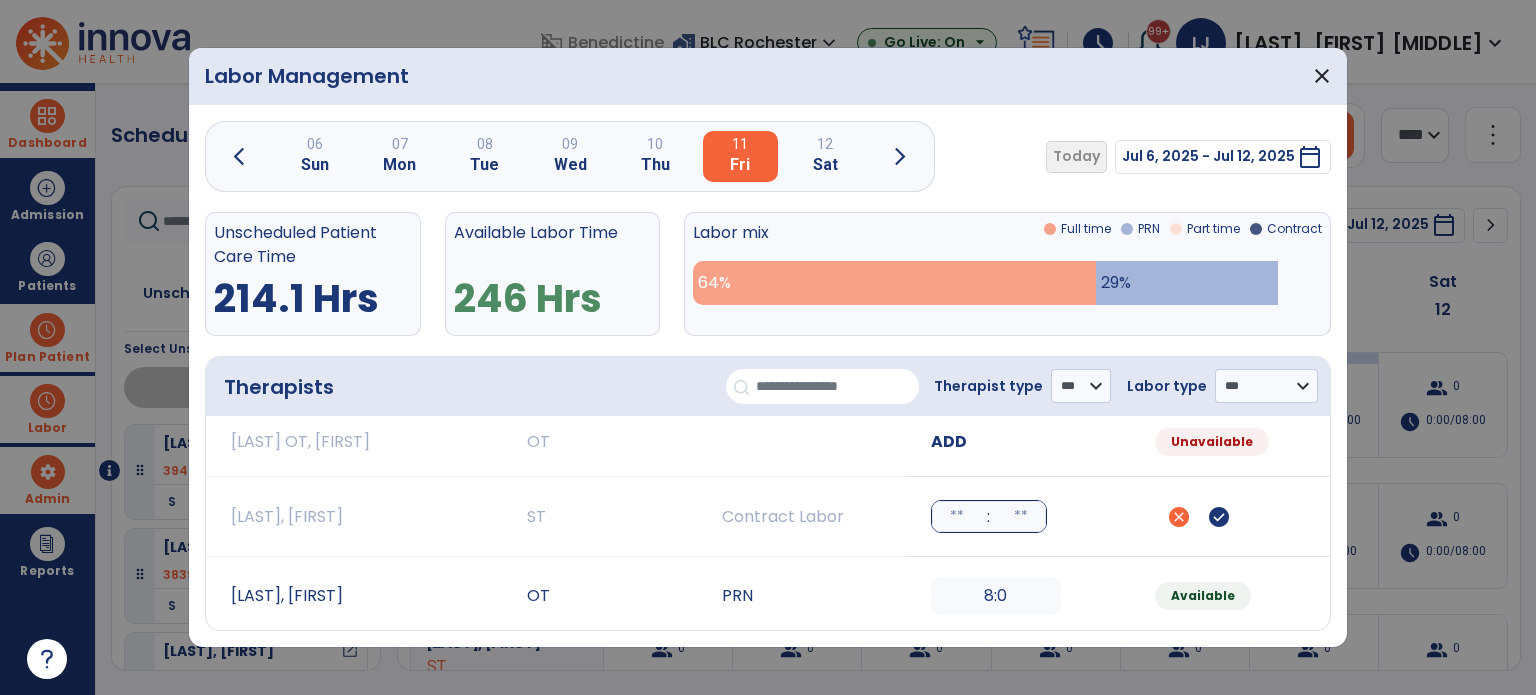 click on "check_circle" at bounding box center (1219, 517) 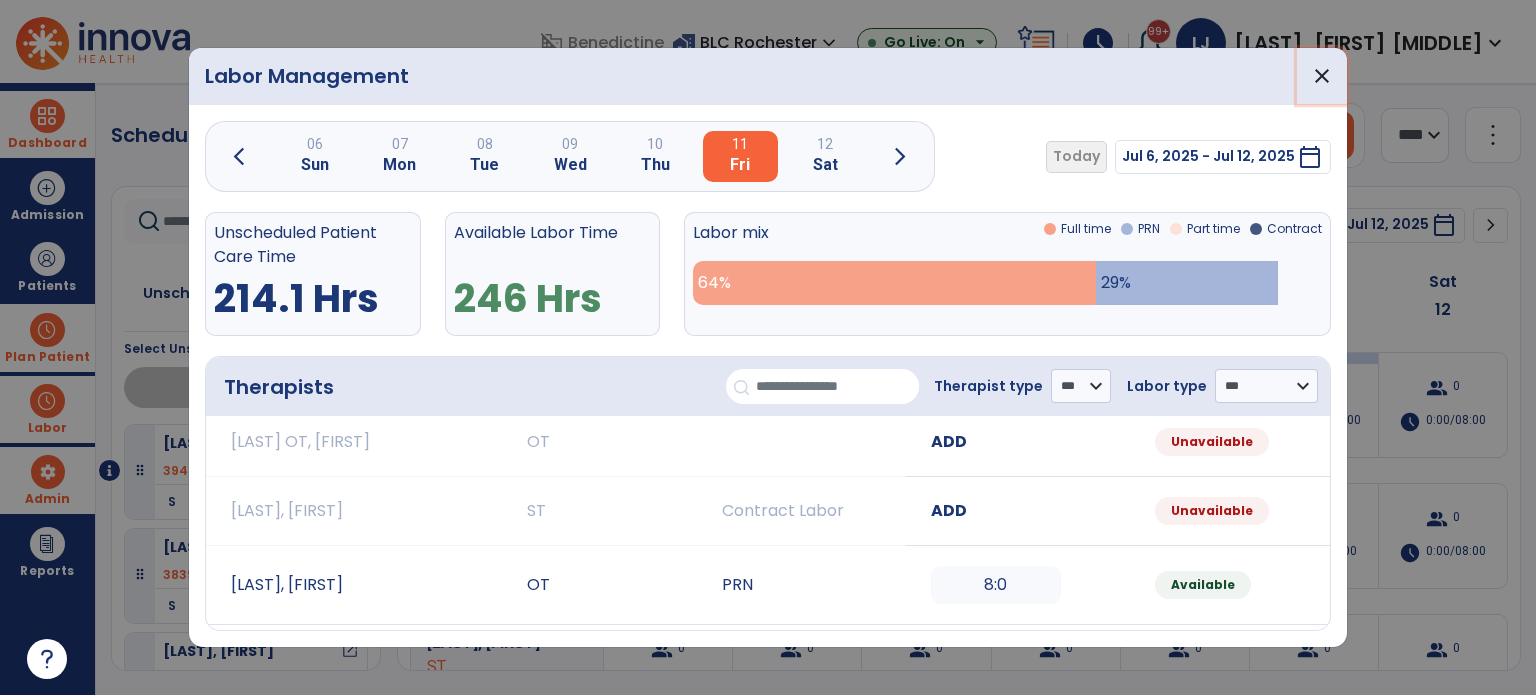 click on "close" at bounding box center (1322, 76) 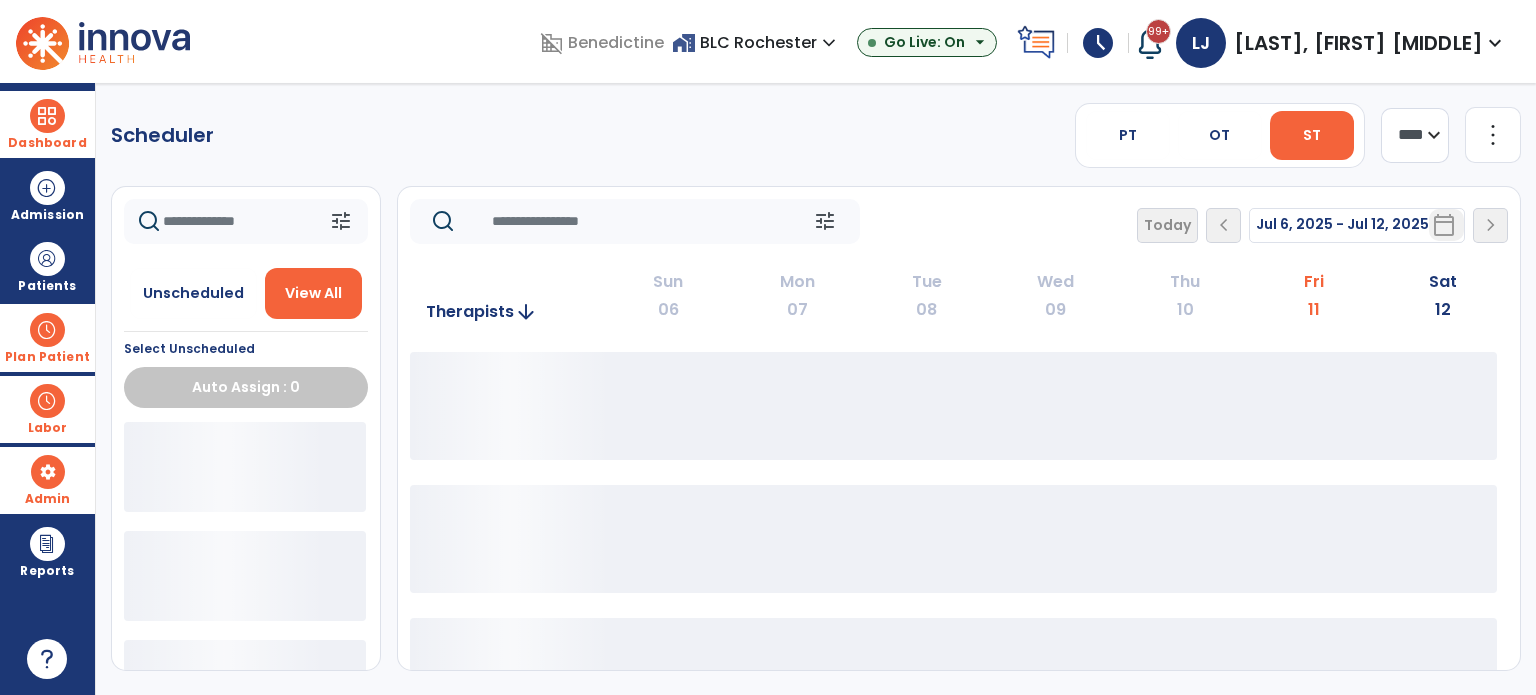 click on "Scheduler   PT   OT   ST  **** *** more_vert  Manage Labor   View All Therapists   Print" 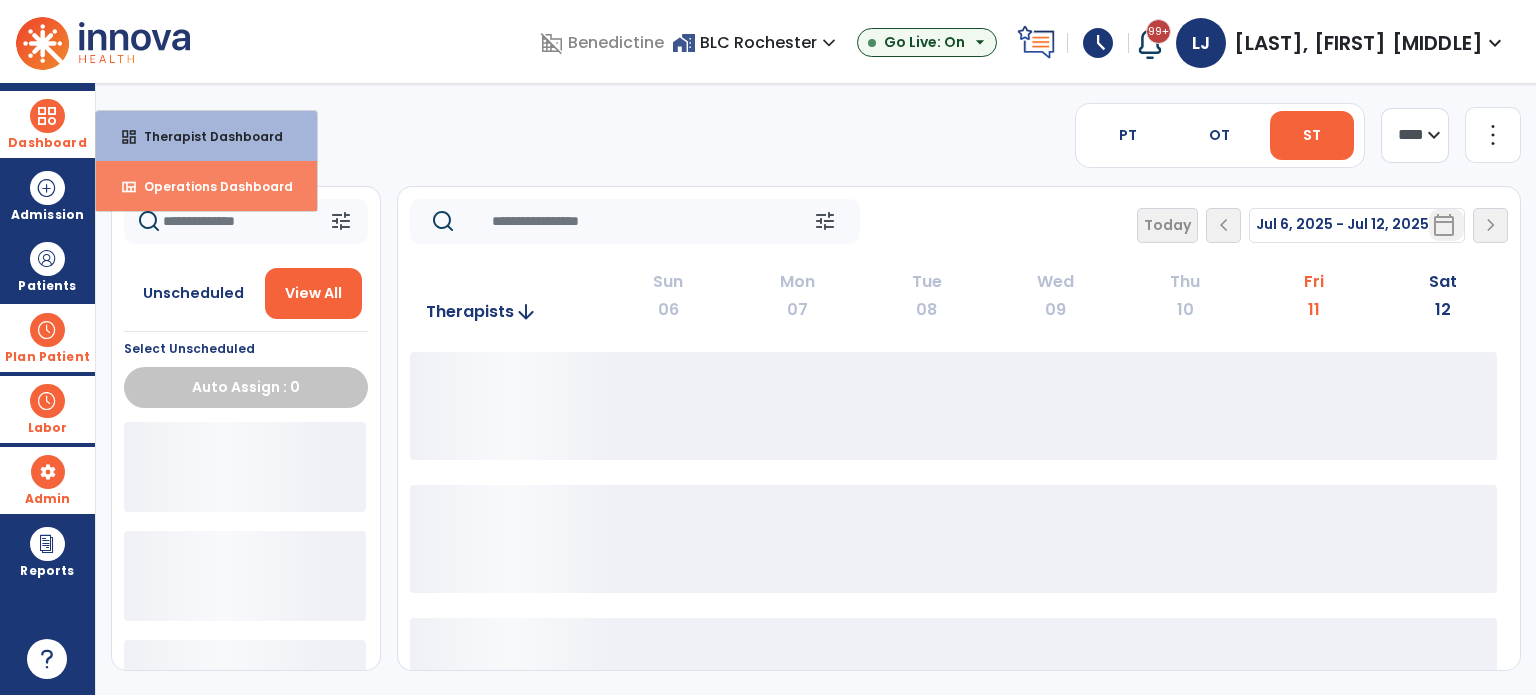 click on "Operations Dashboard" at bounding box center (210, 186) 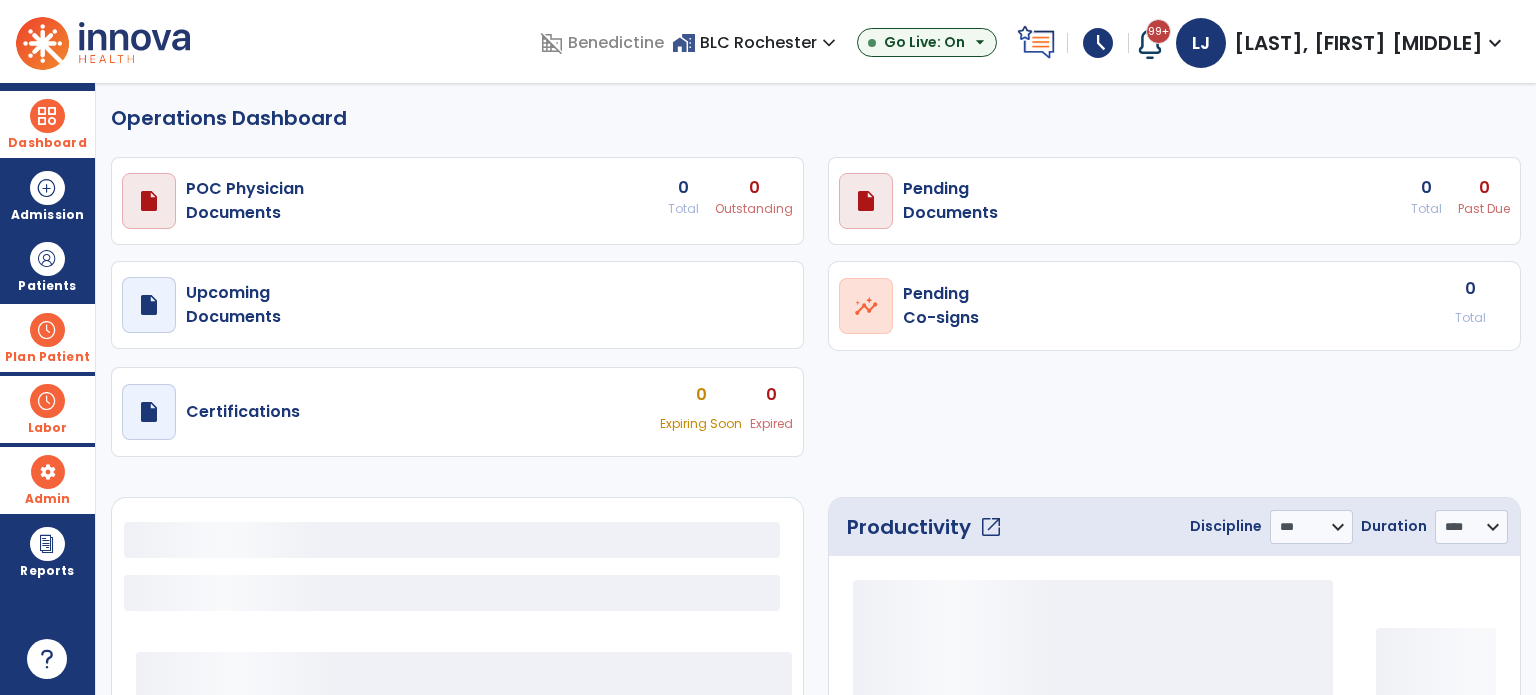 select on "***" 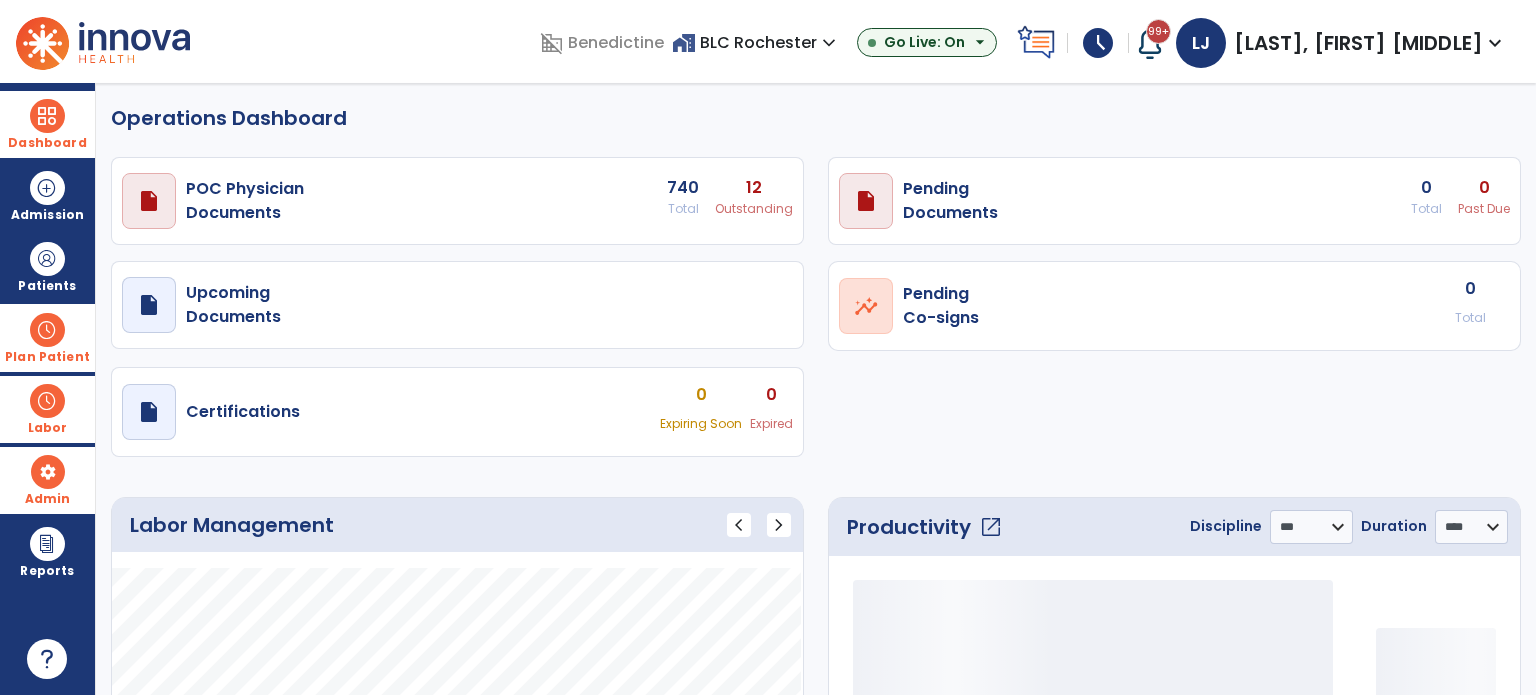 click on "Operations Dashboard" 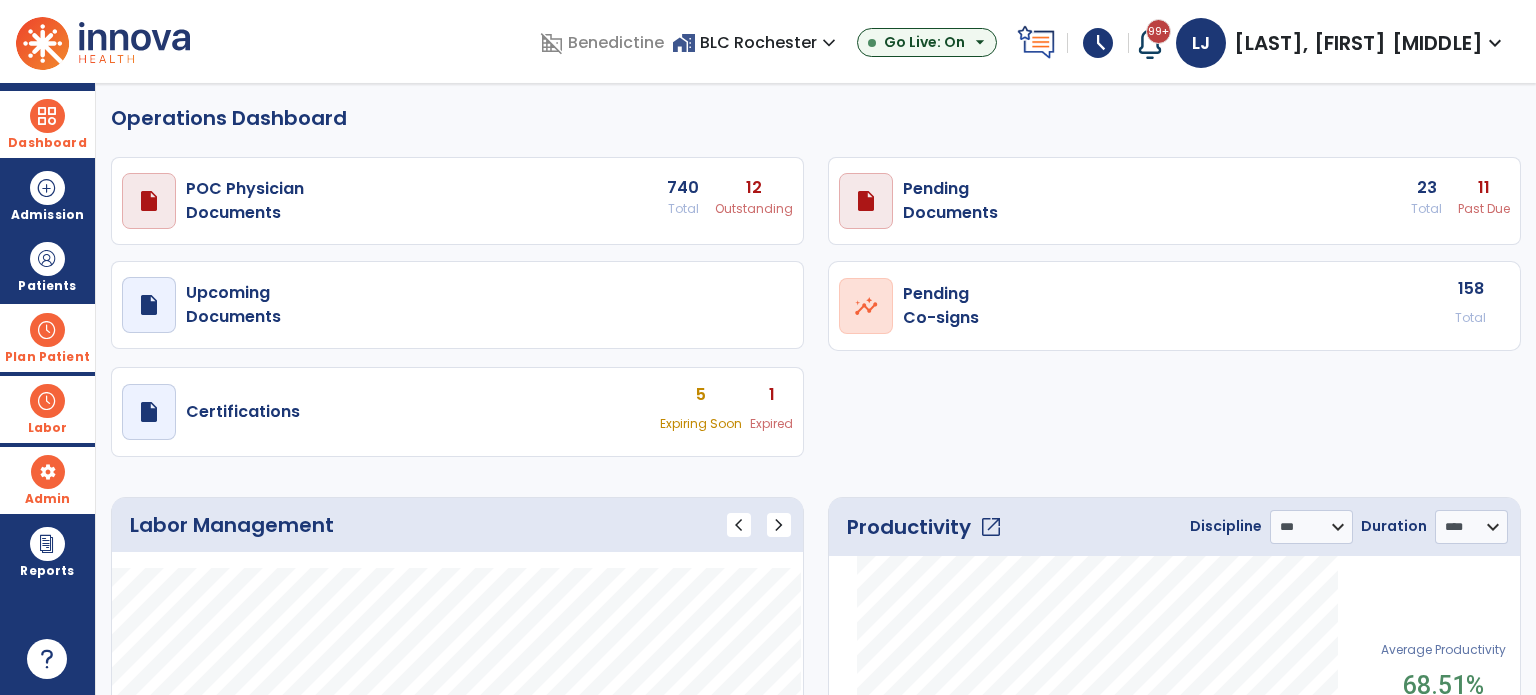 click on "draft   open_in_new  POC Physician  Documents 740 Total 12 Outstanding  draft   open_in_new  Pending   Documents 23 Total 11 Past Due  draft   open_in_new  Upcoming   Documents  open_in_new  Pending   Co-signs  158 Total  draft   open_in_new  Certifications 5 Expiring Soon 1 Expired" 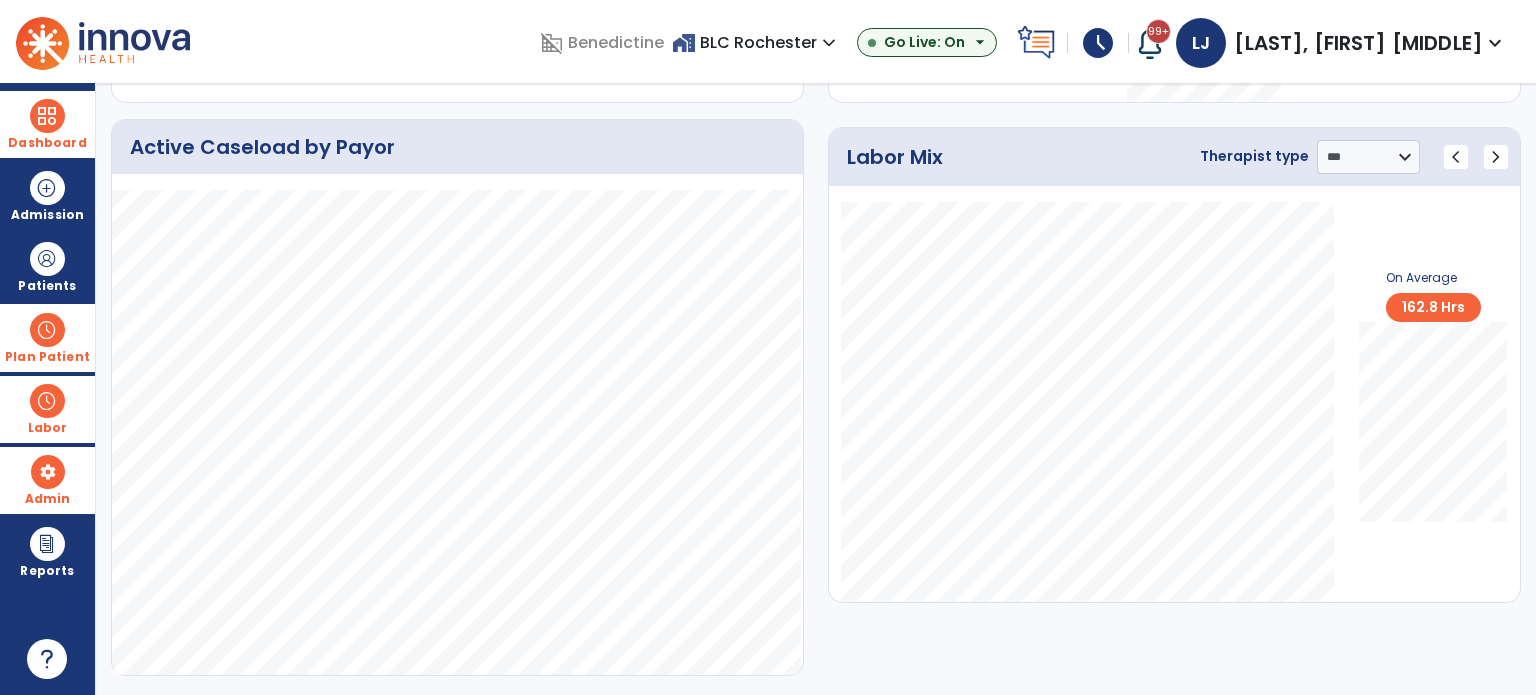 scroll, scrollTop: 1055, scrollLeft: 0, axis: vertical 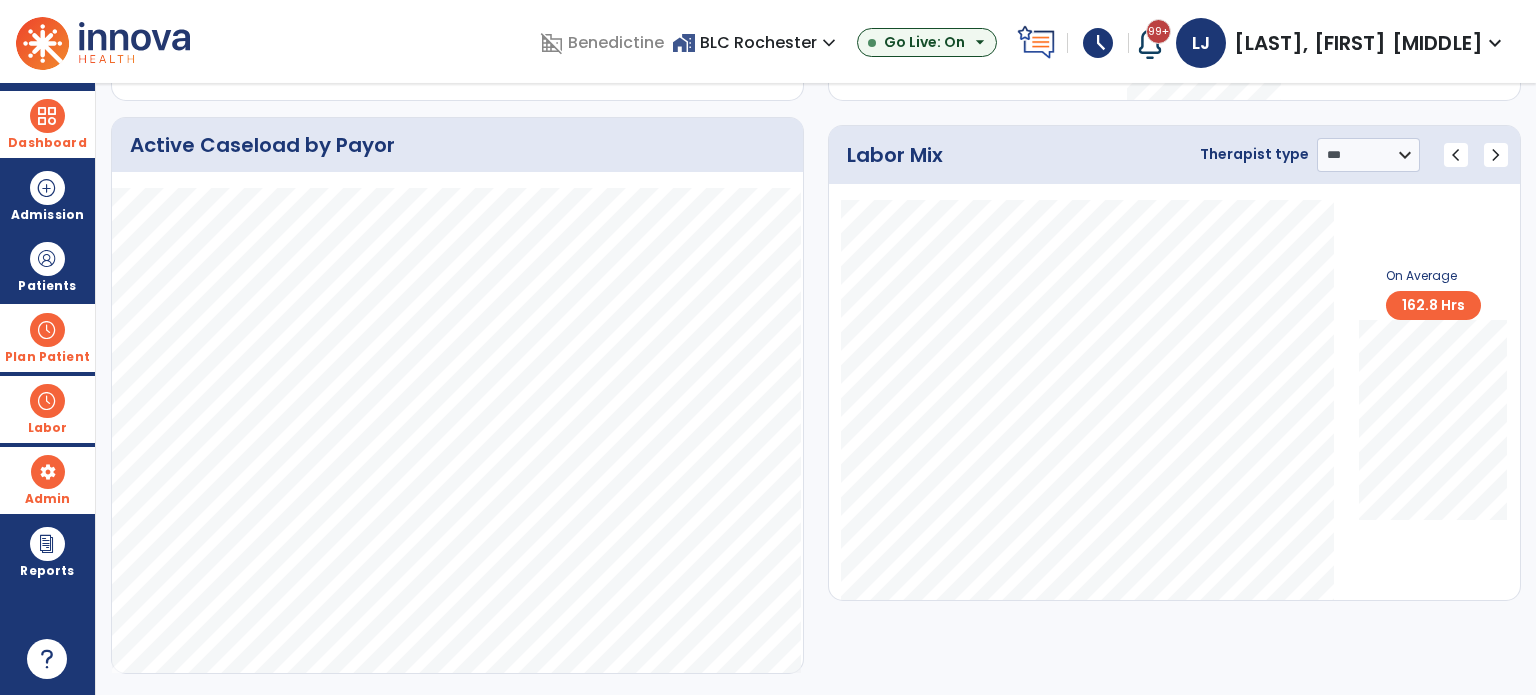 click at bounding box center (47, 401) 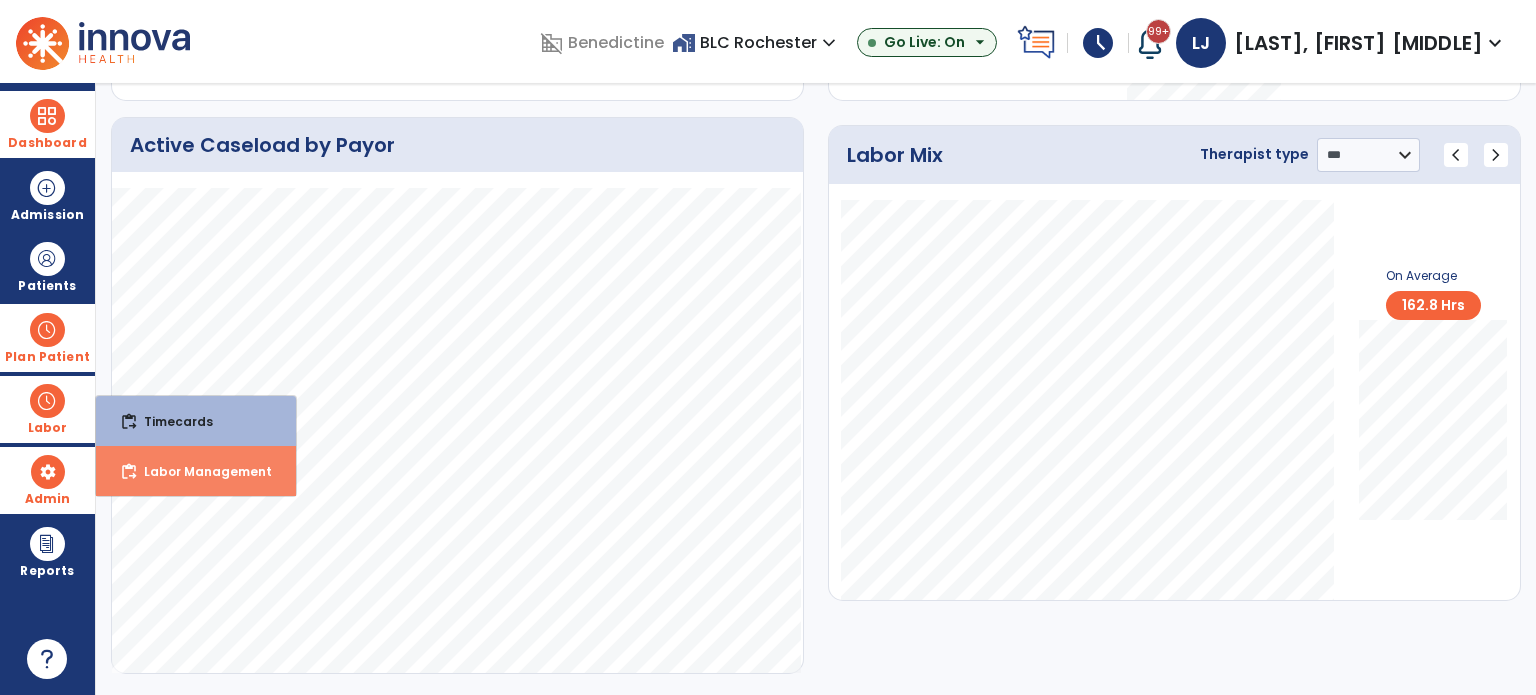 click on "Labor Management" at bounding box center [200, 471] 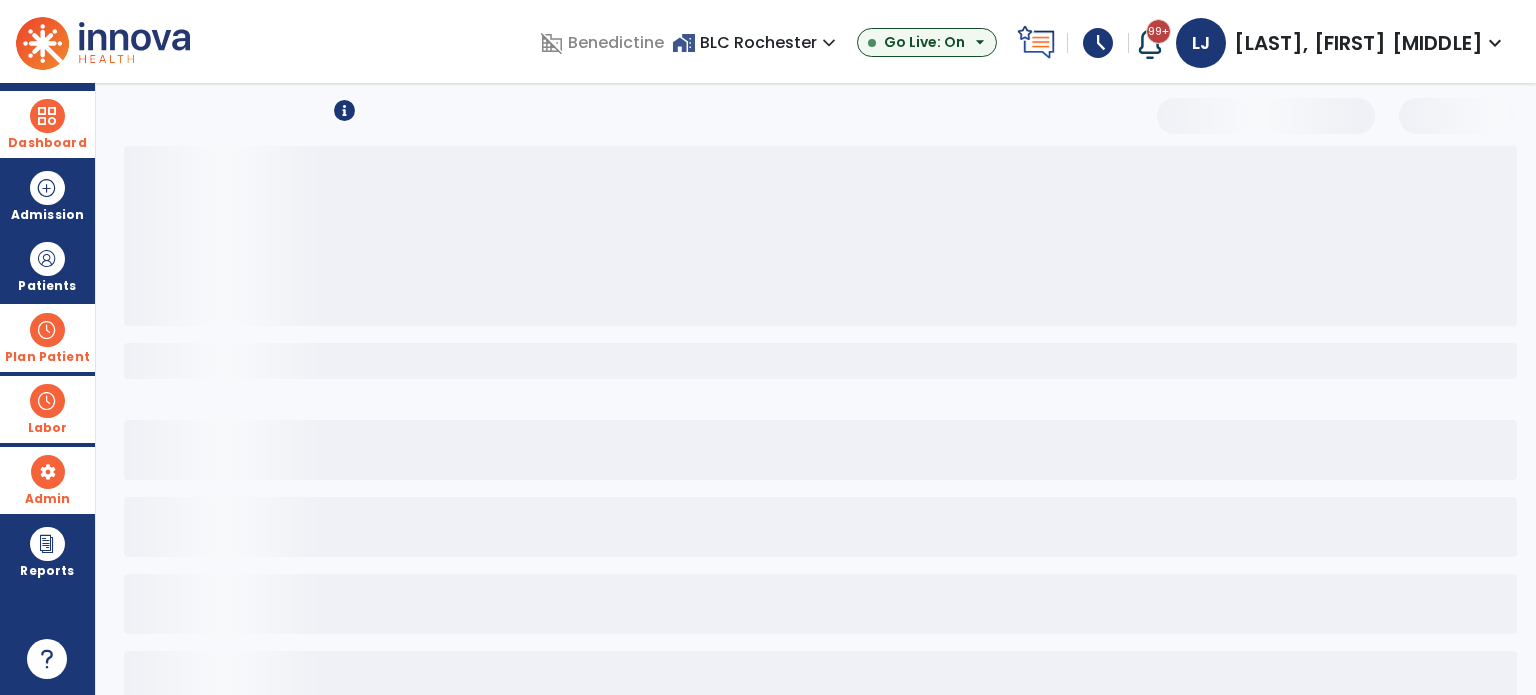 scroll, scrollTop: 0, scrollLeft: 0, axis: both 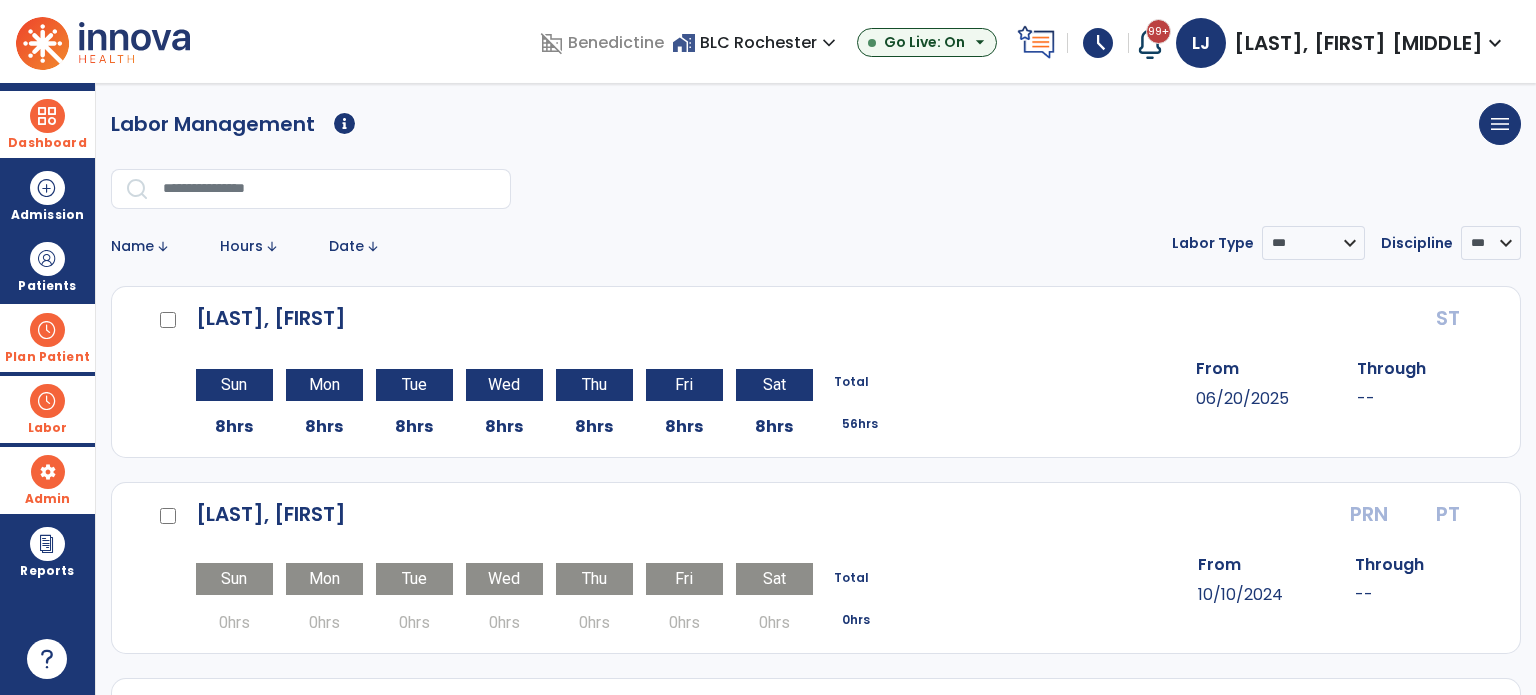 click at bounding box center (330, 189) 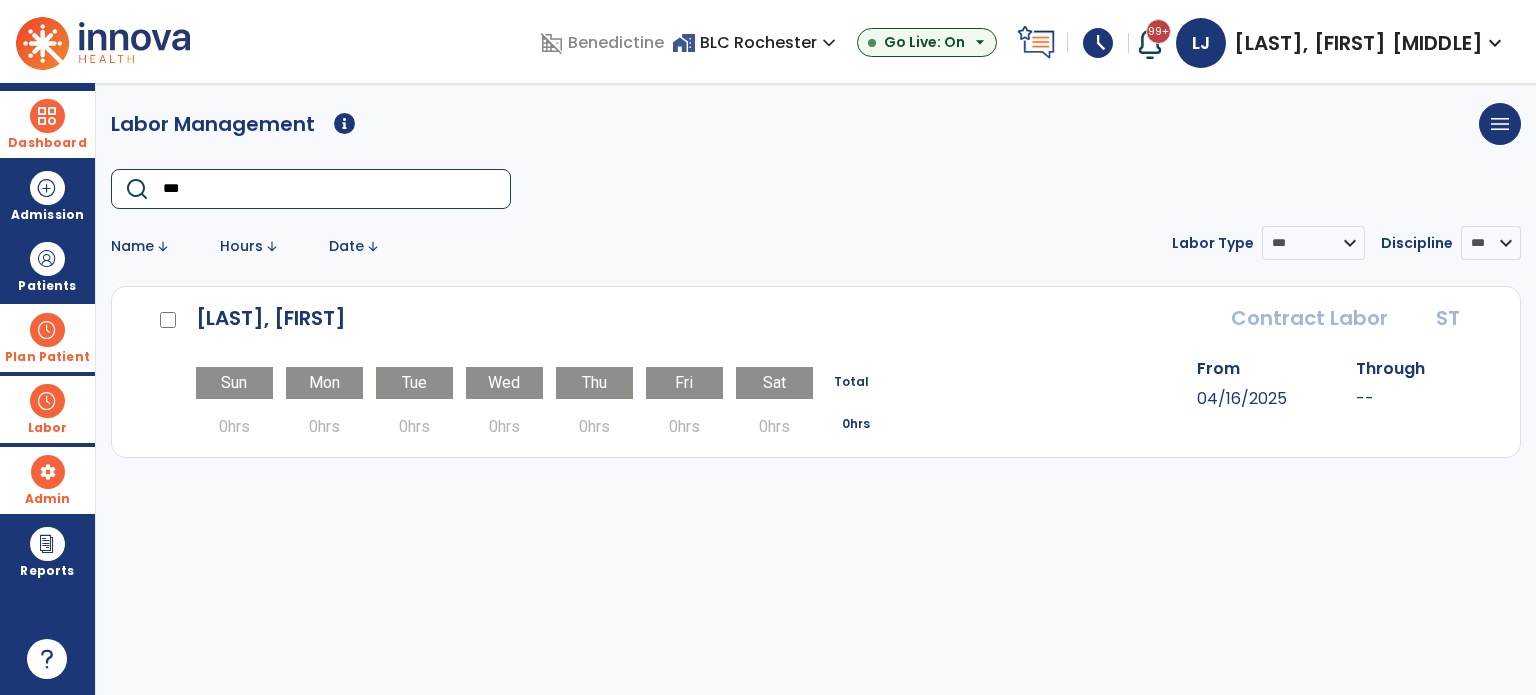 type on "***" 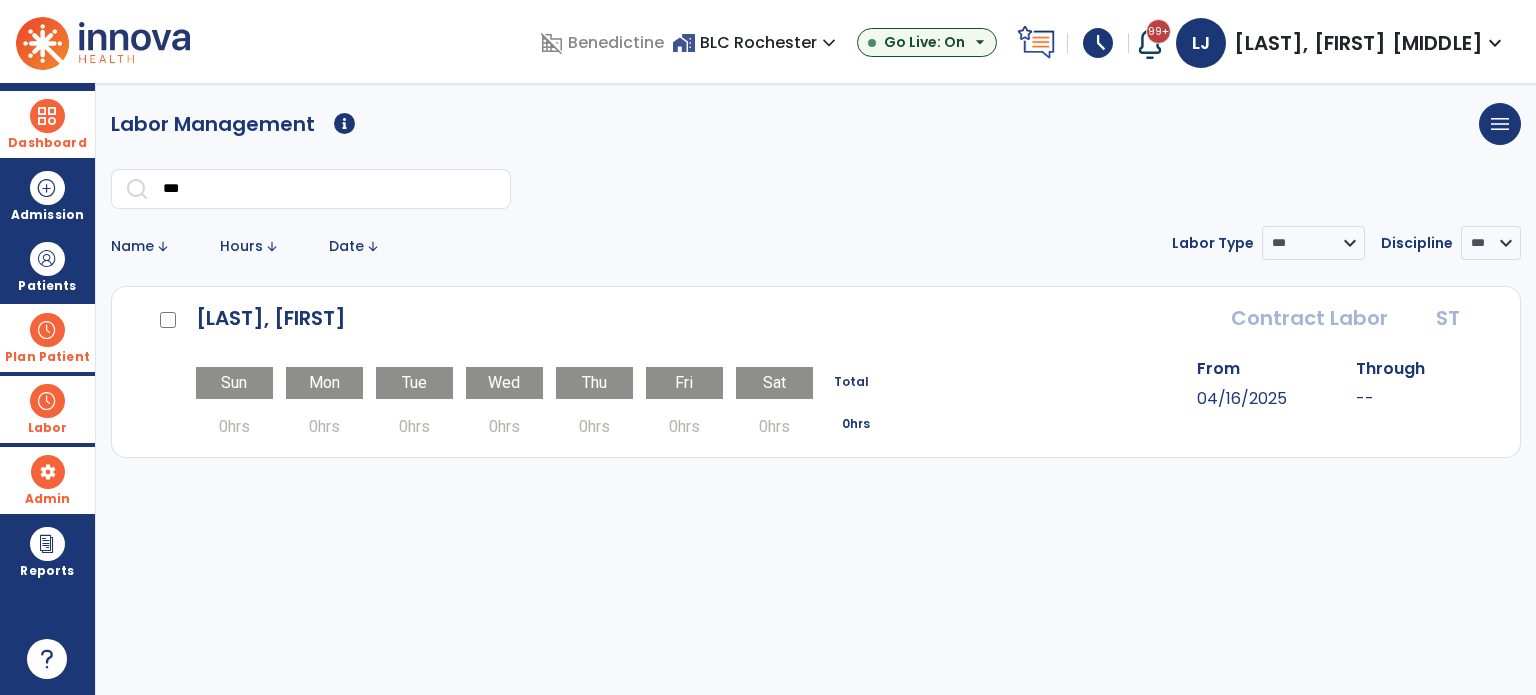 click on "Sun" at bounding box center (234, 383) 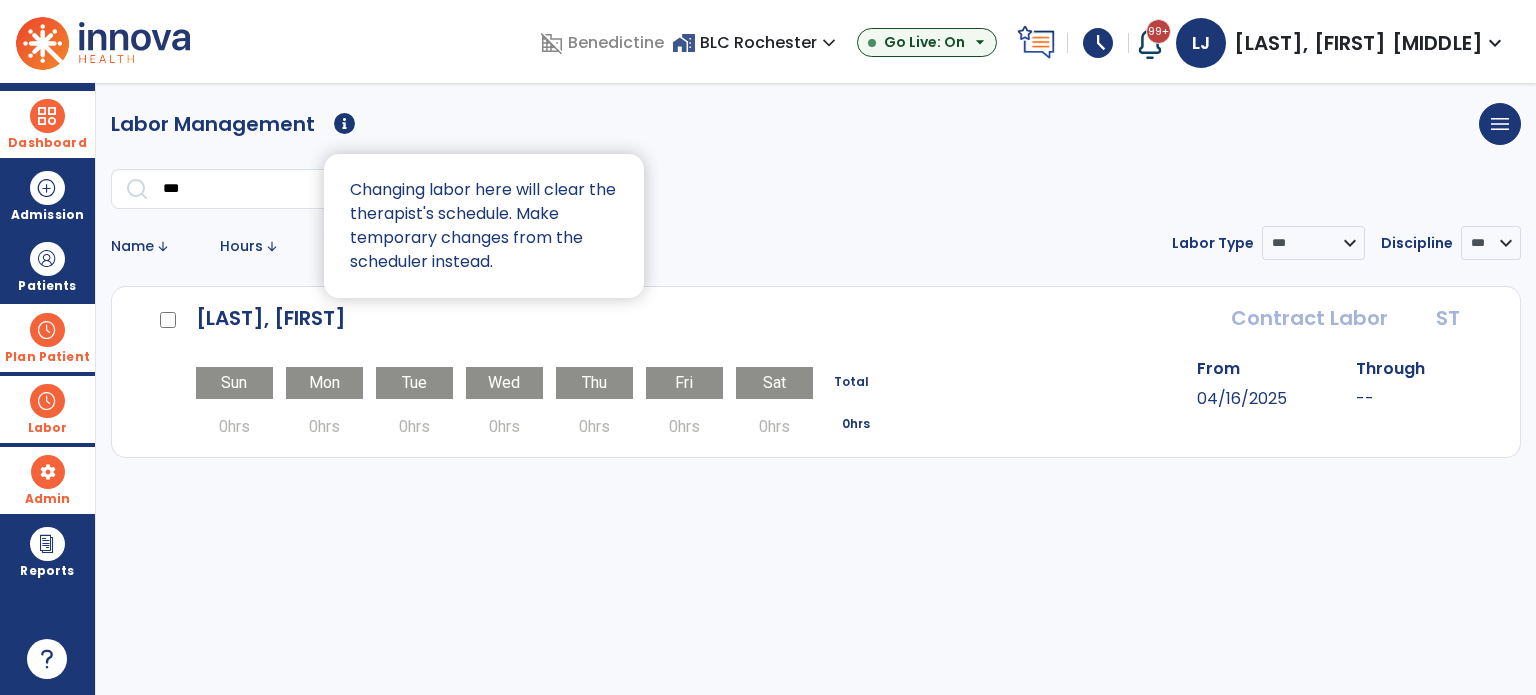 click at bounding box center (768, 347) 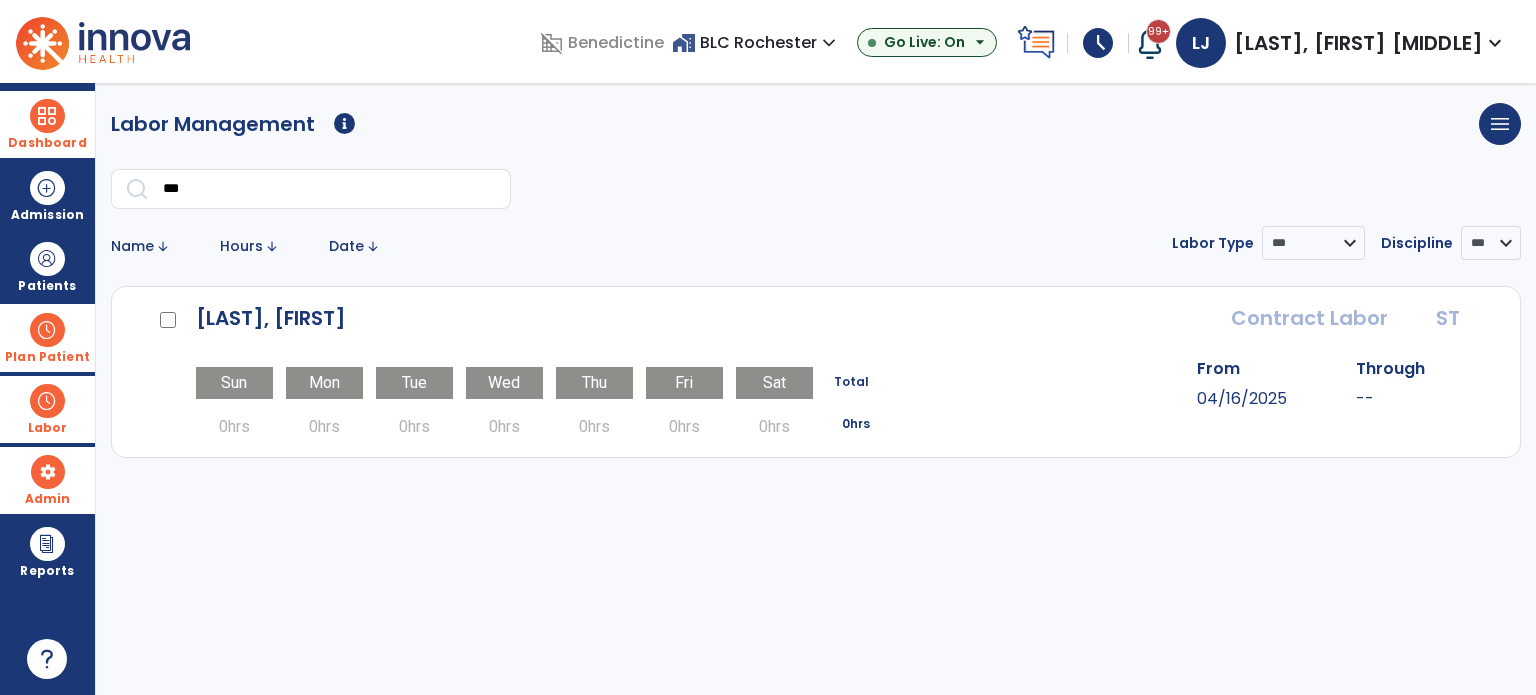 drag, startPoint x: 1232, startPoint y: 384, endPoint x: 1205, endPoint y: 388, distance: 27.294687 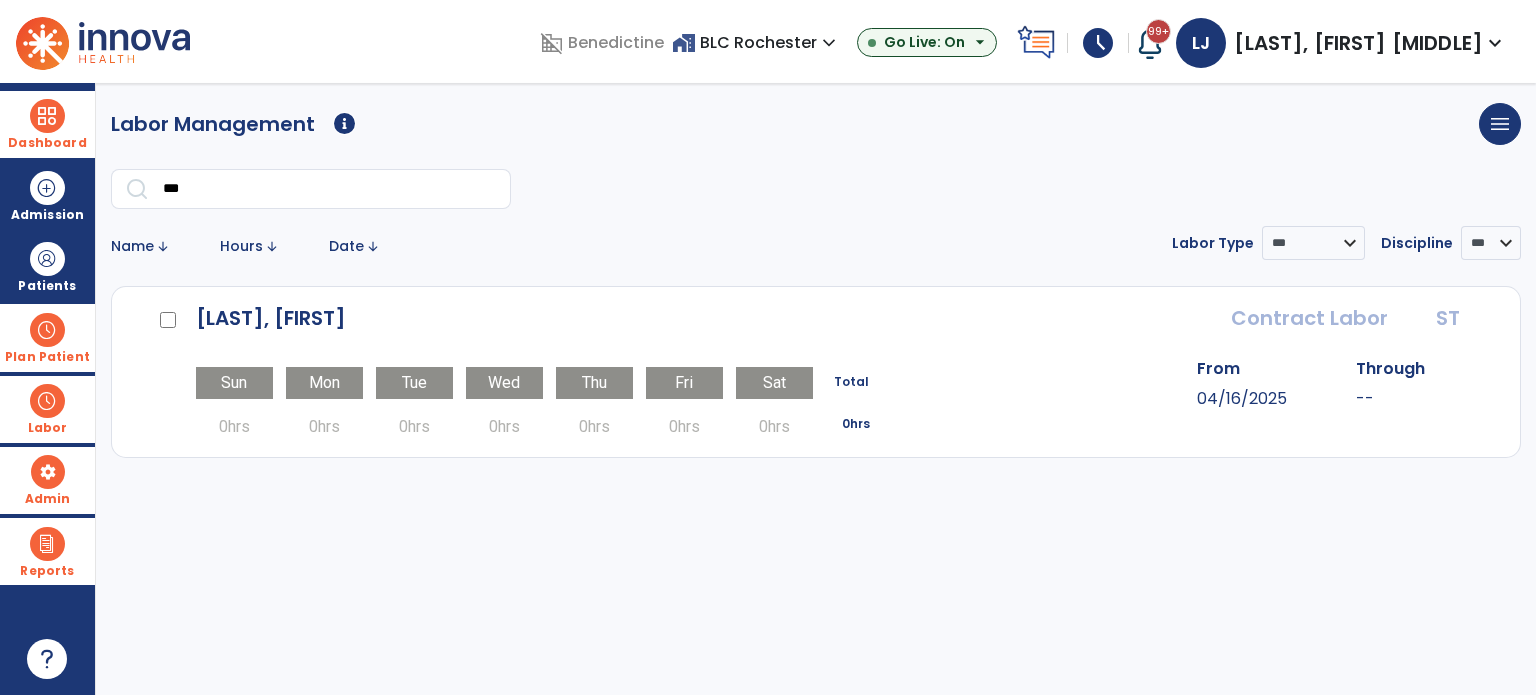 click at bounding box center (47, 544) 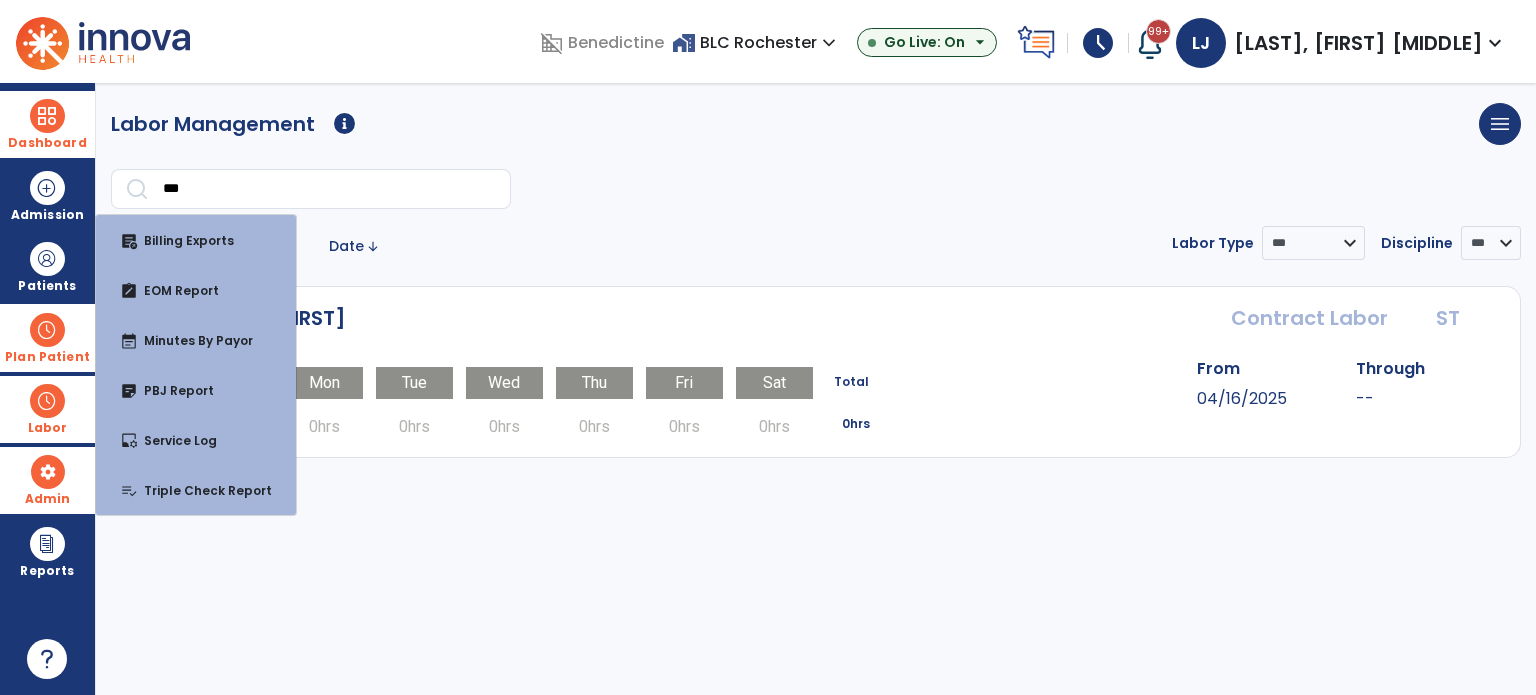 click at bounding box center (48, 472) 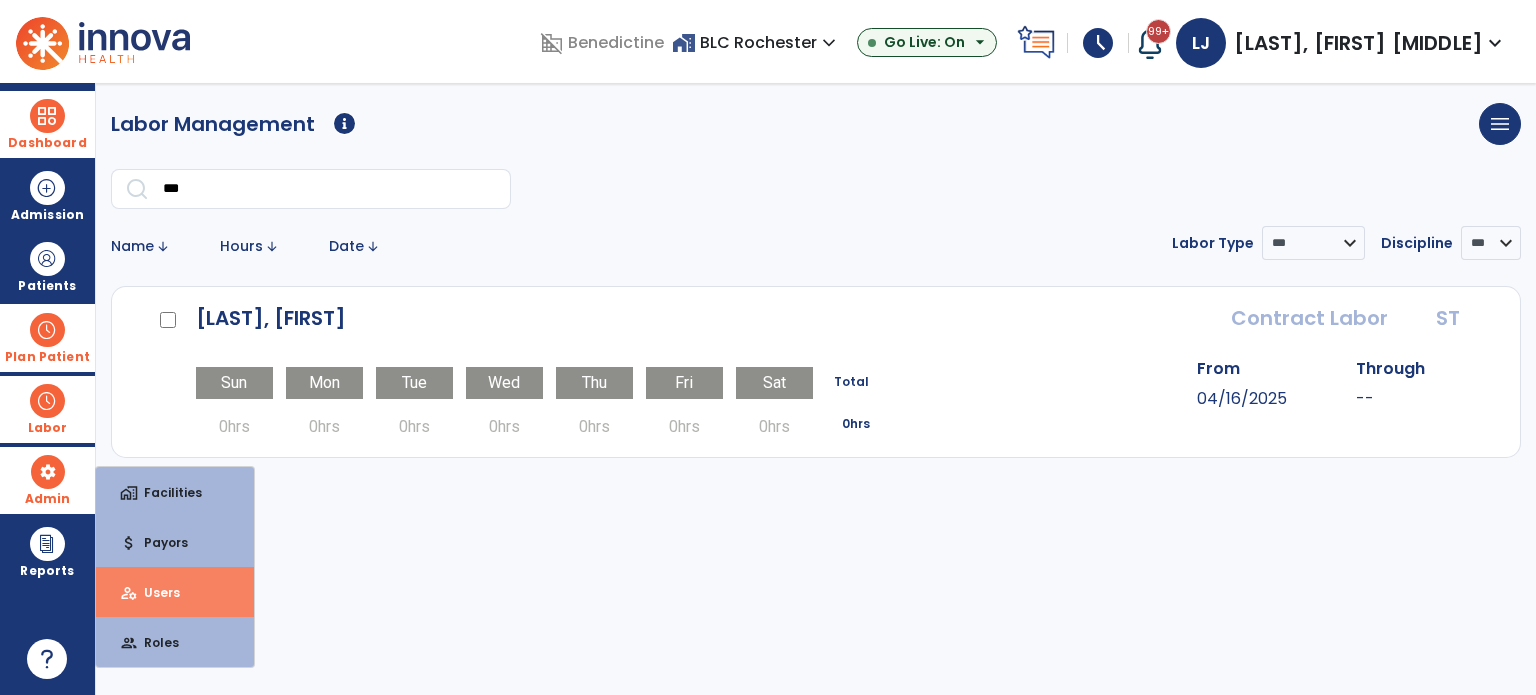 click on "manage_accounts  Users" at bounding box center [175, 592] 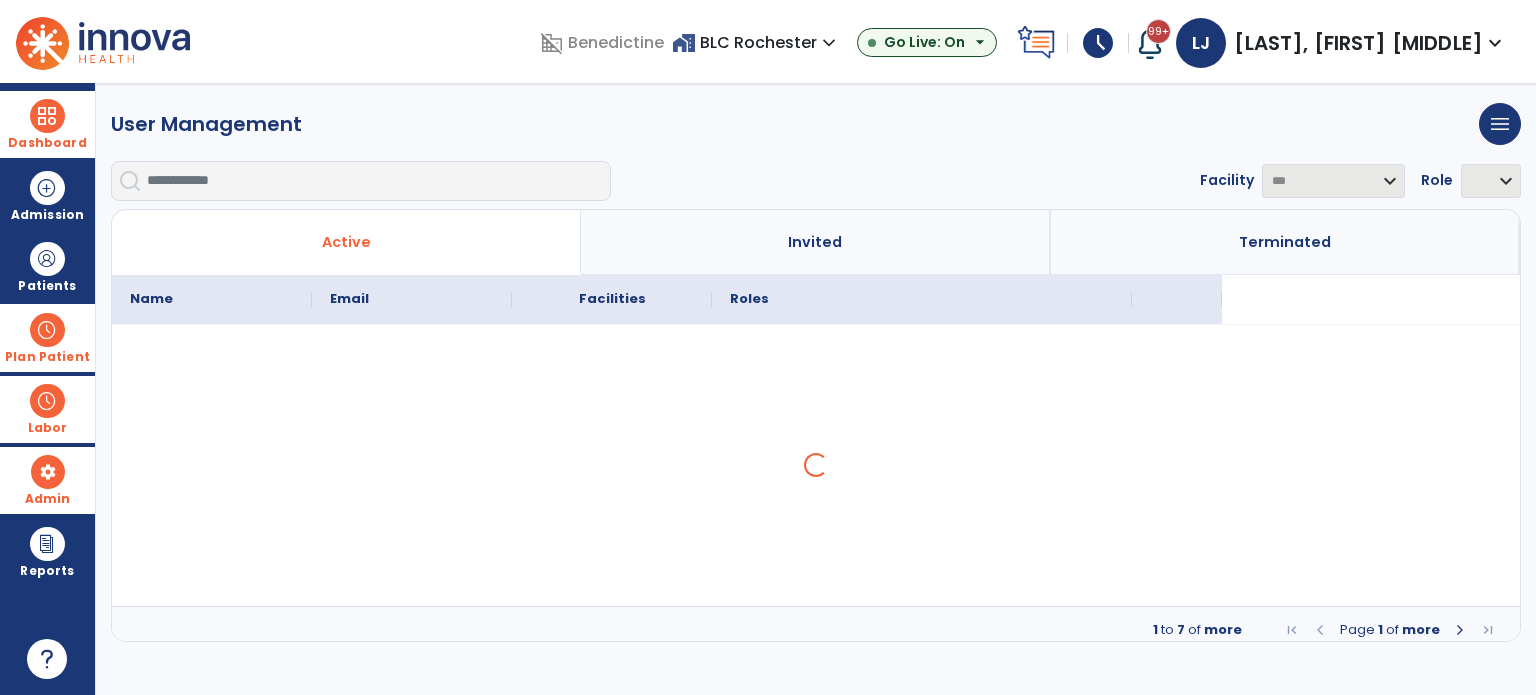 select on "***" 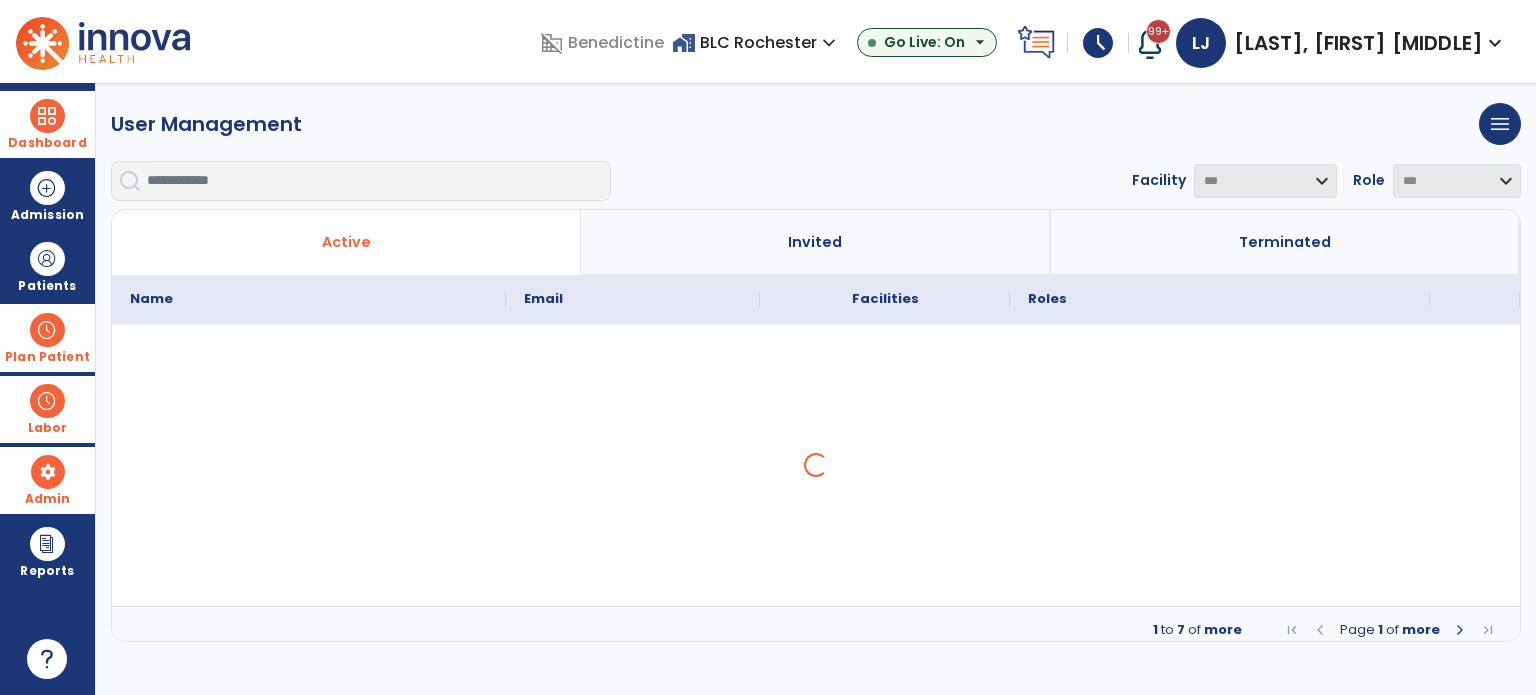 click on "**********" 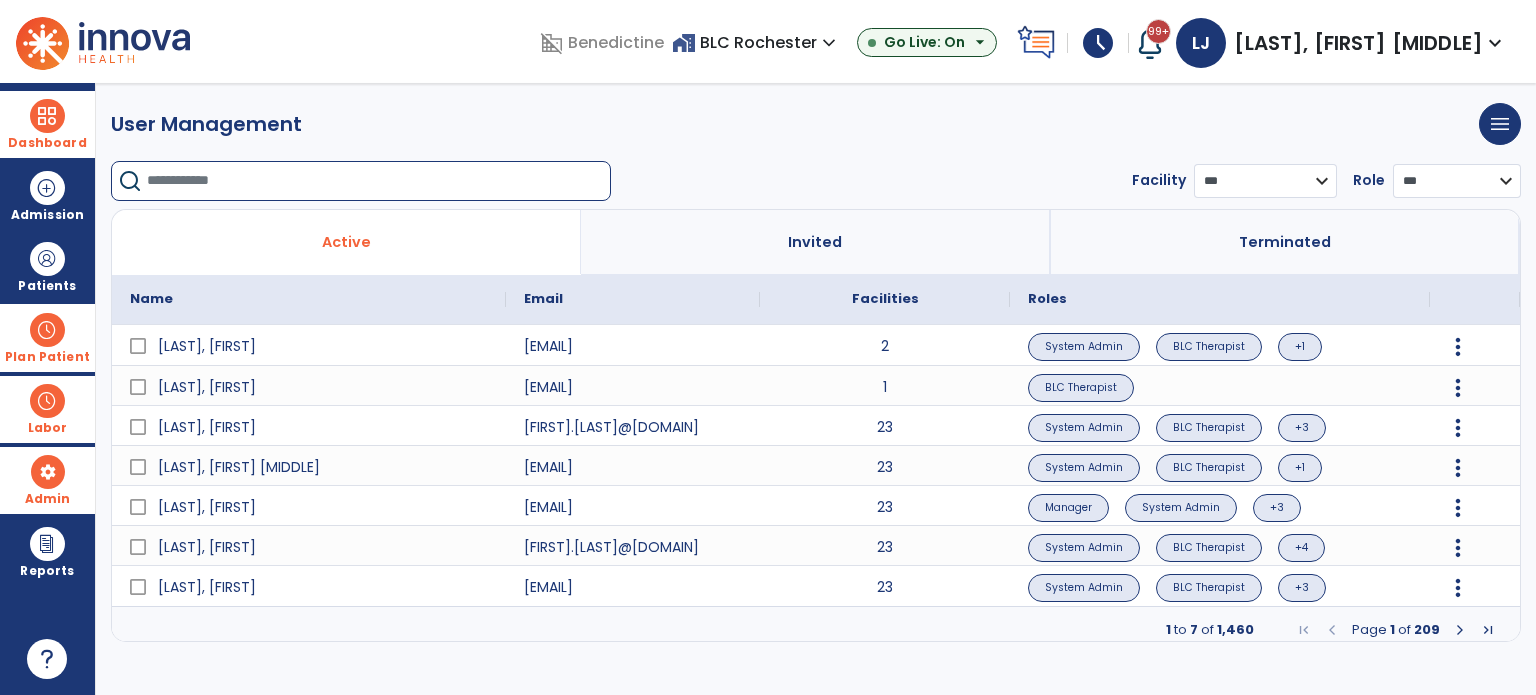 click at bounding box center [378, 181] 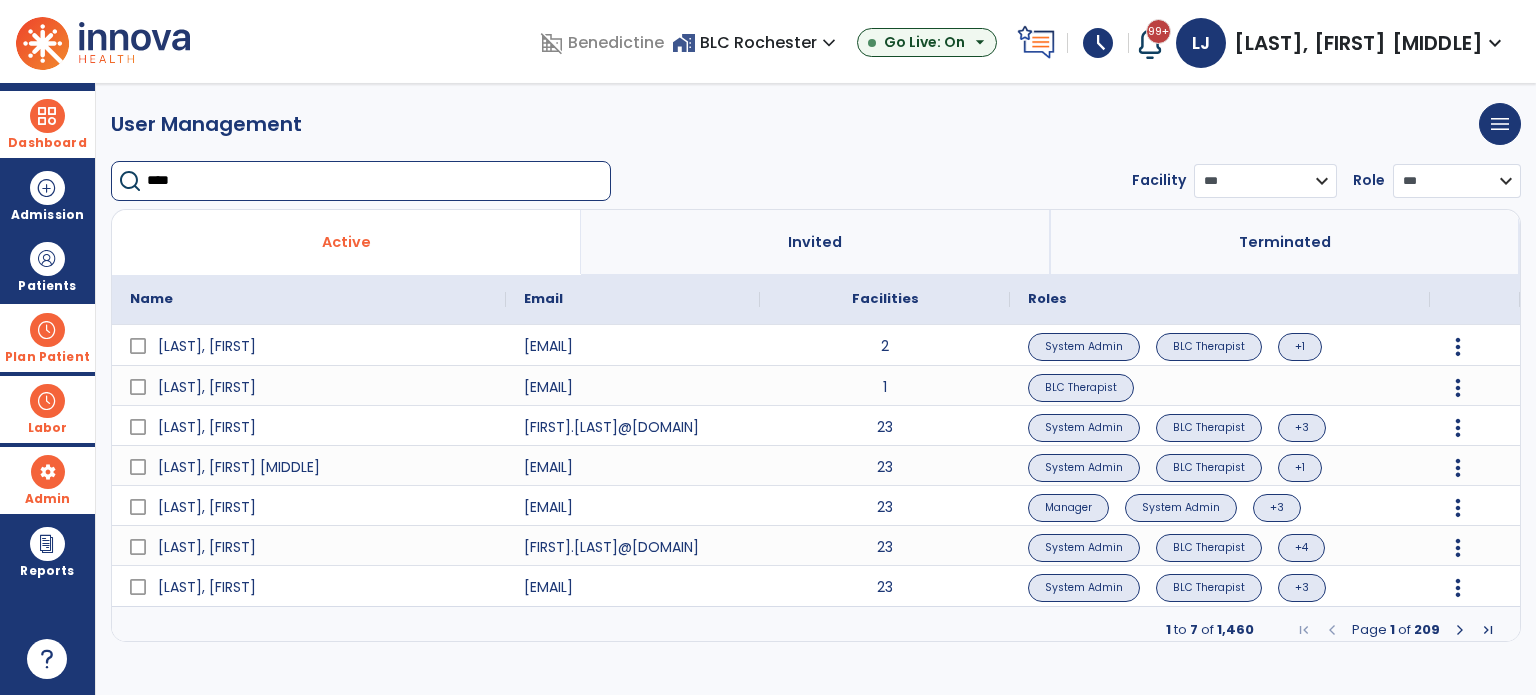 type on "****" 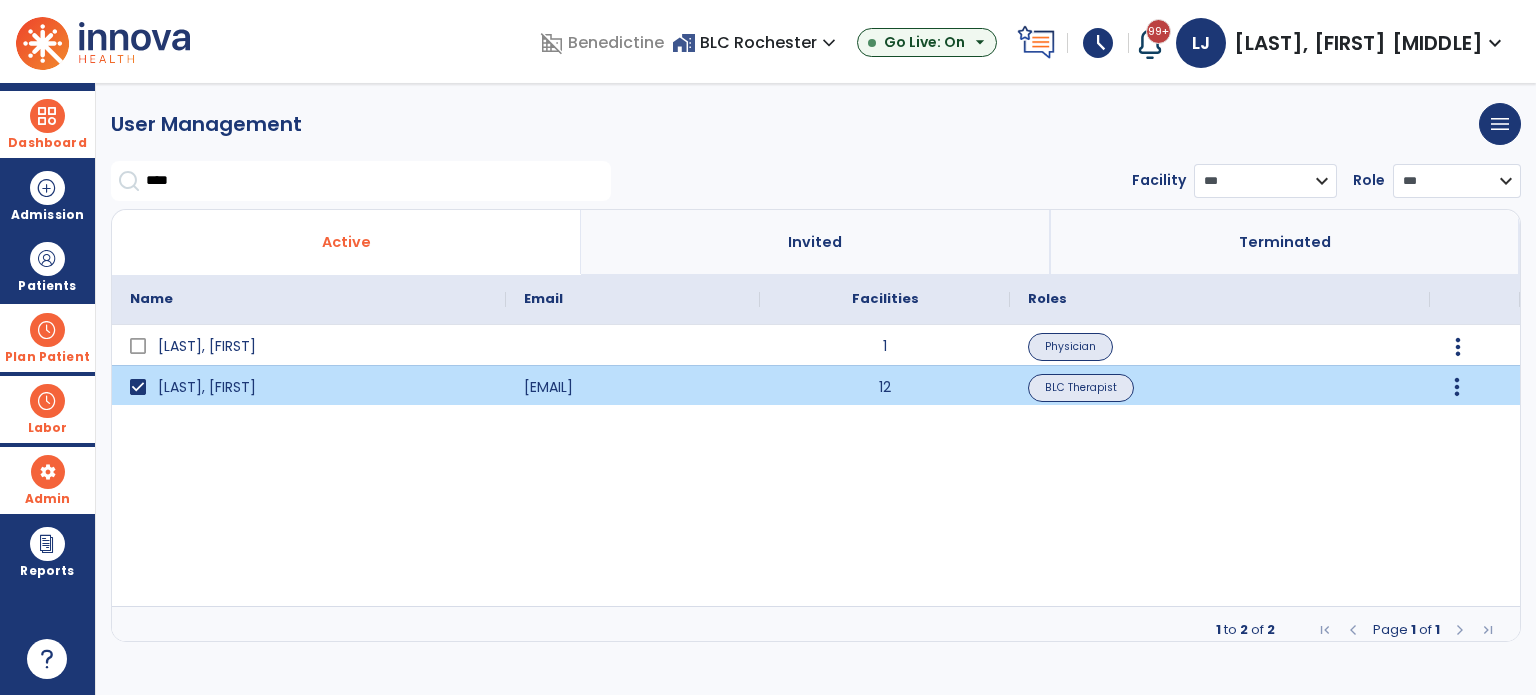 click 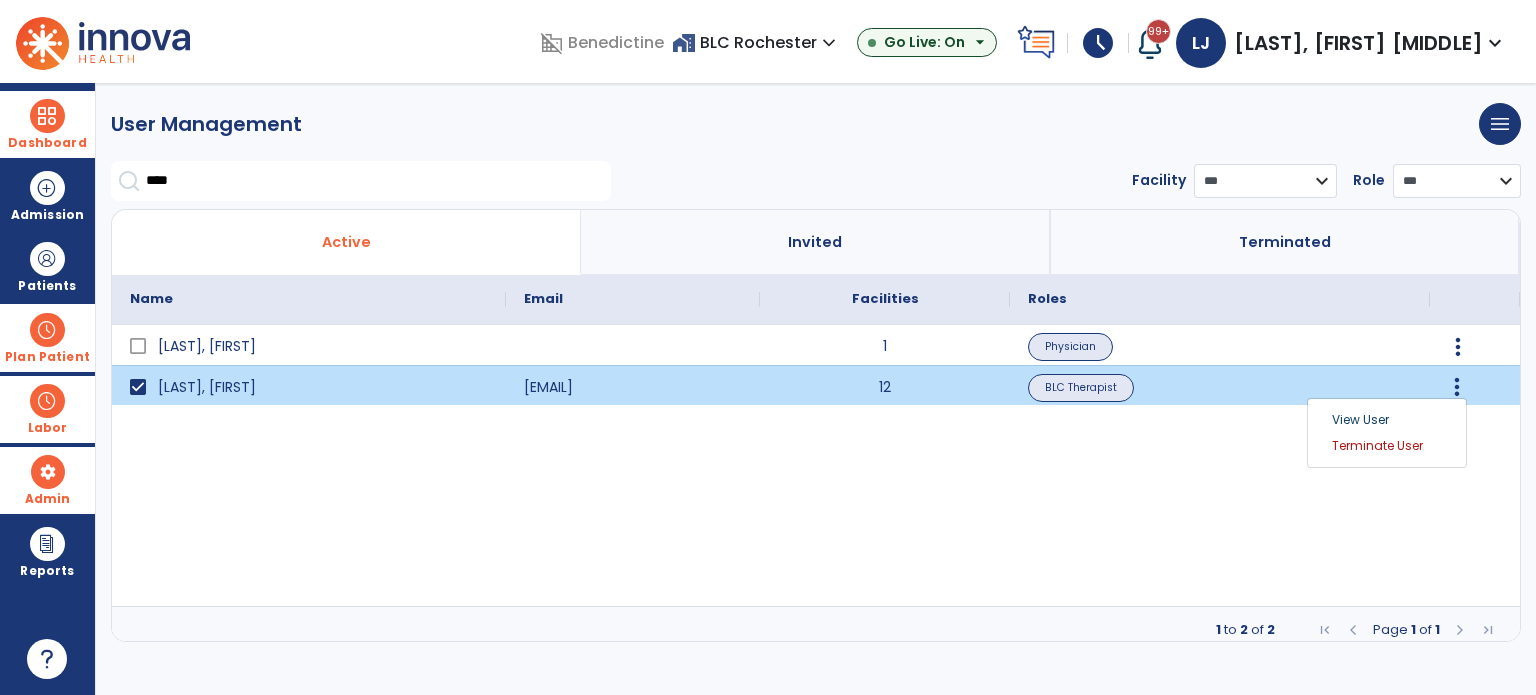 click 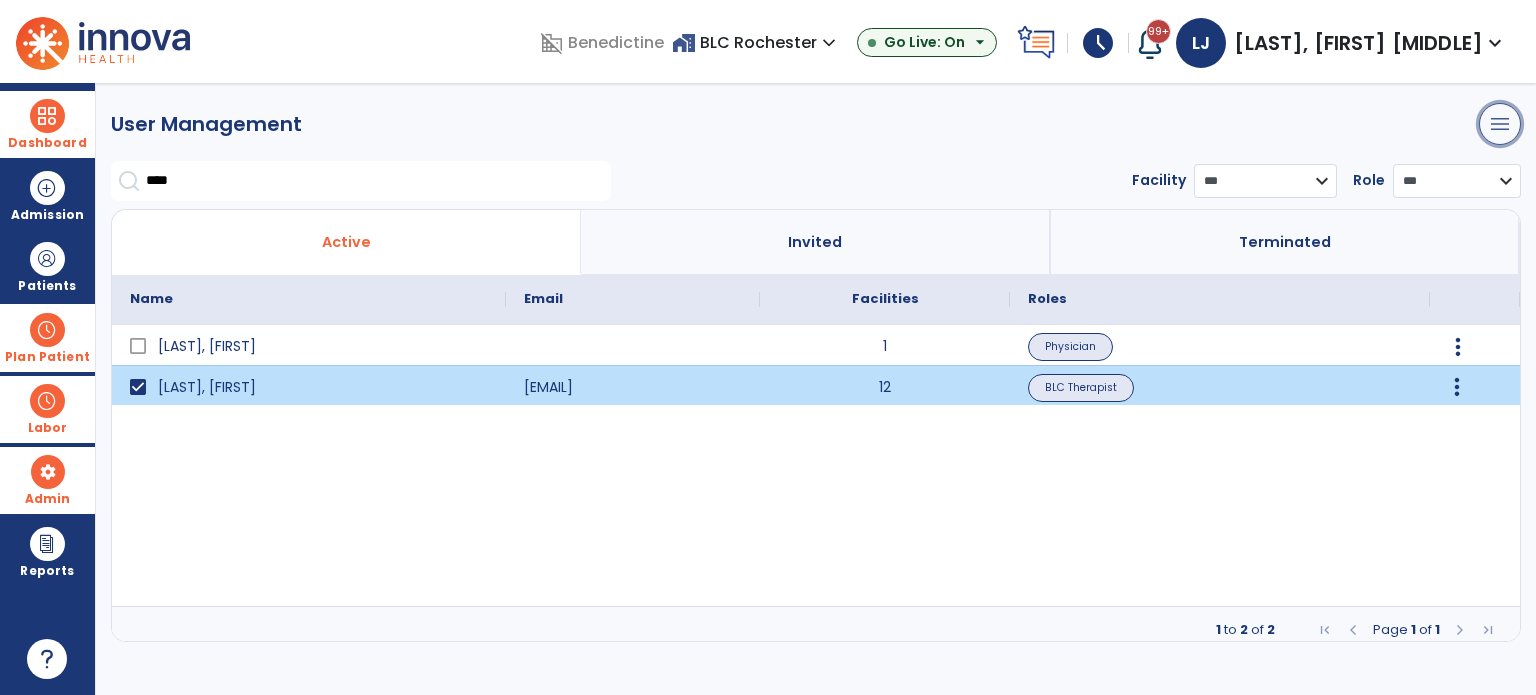 click on "menu" at bounding box center (1500, 124) 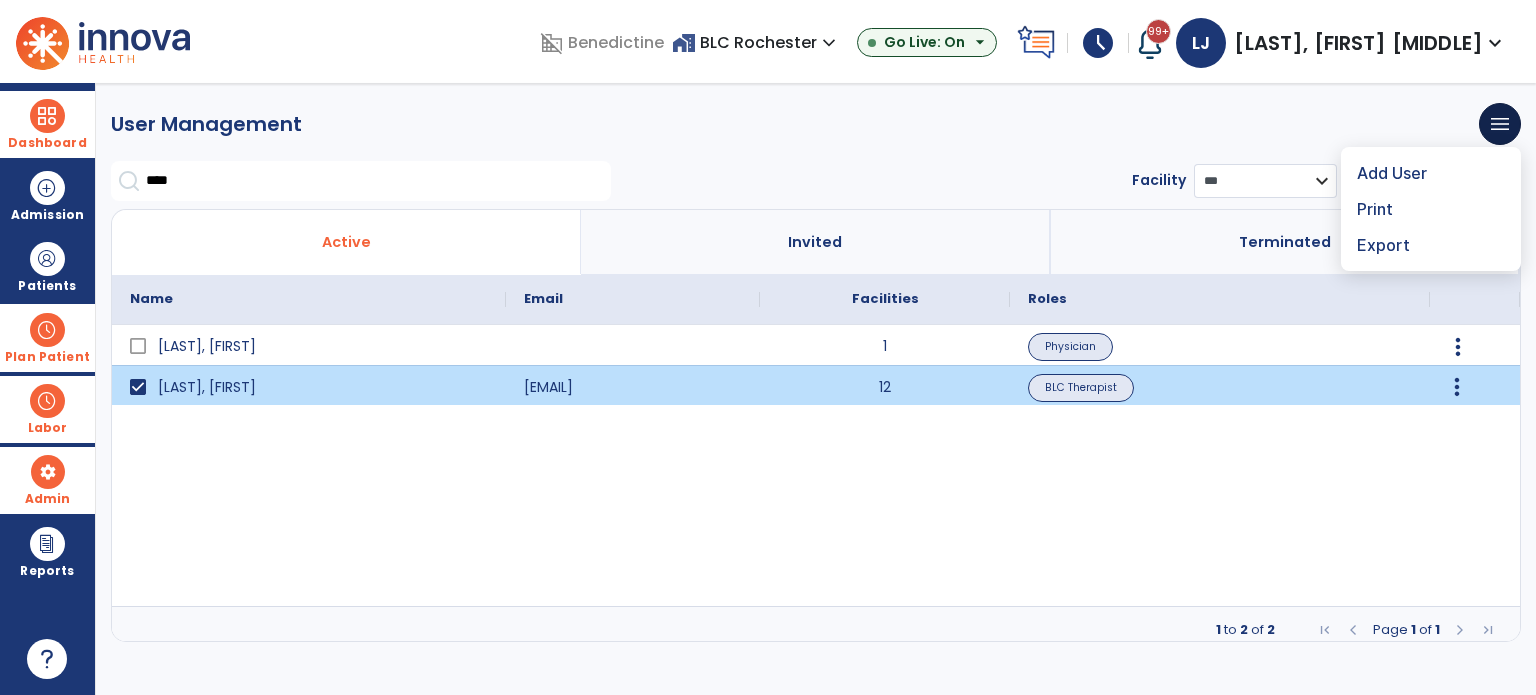 click 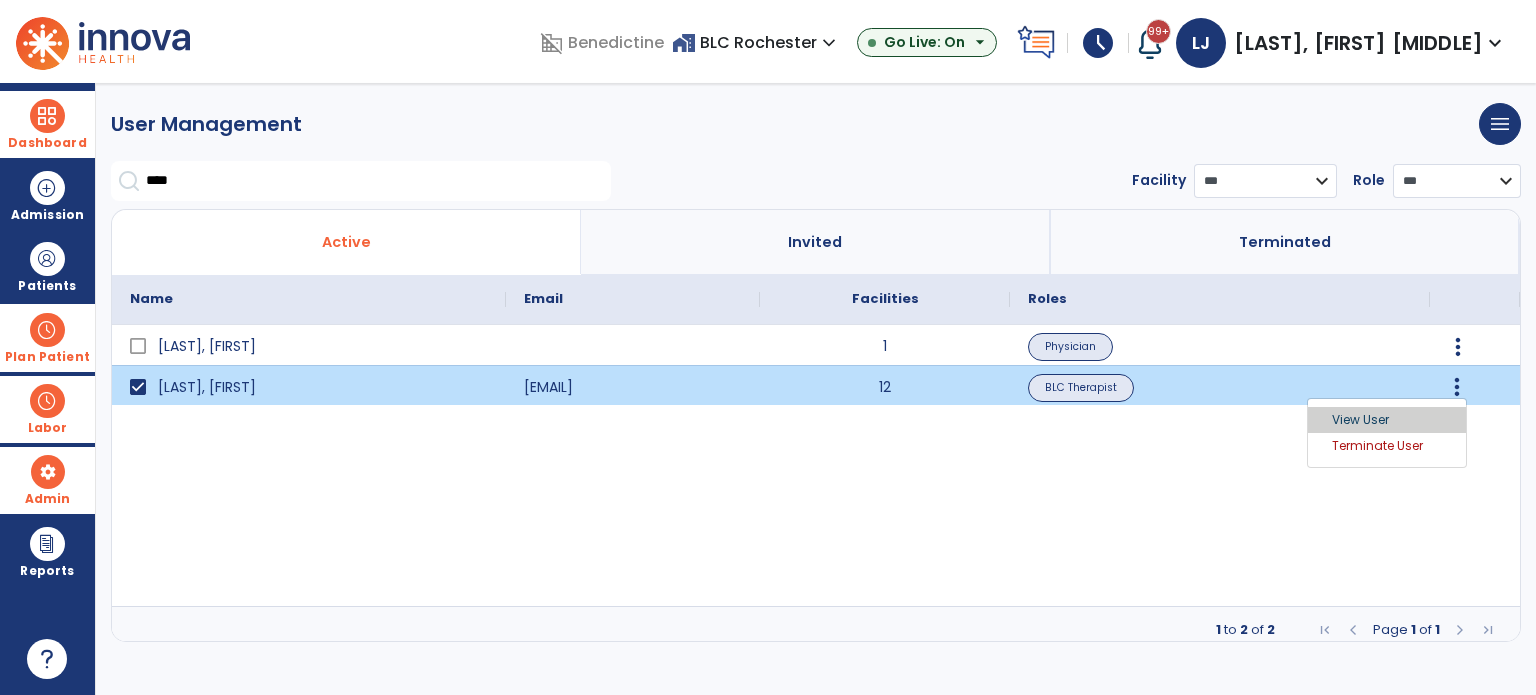 click on "View User" at bounding box center (1387, 420) 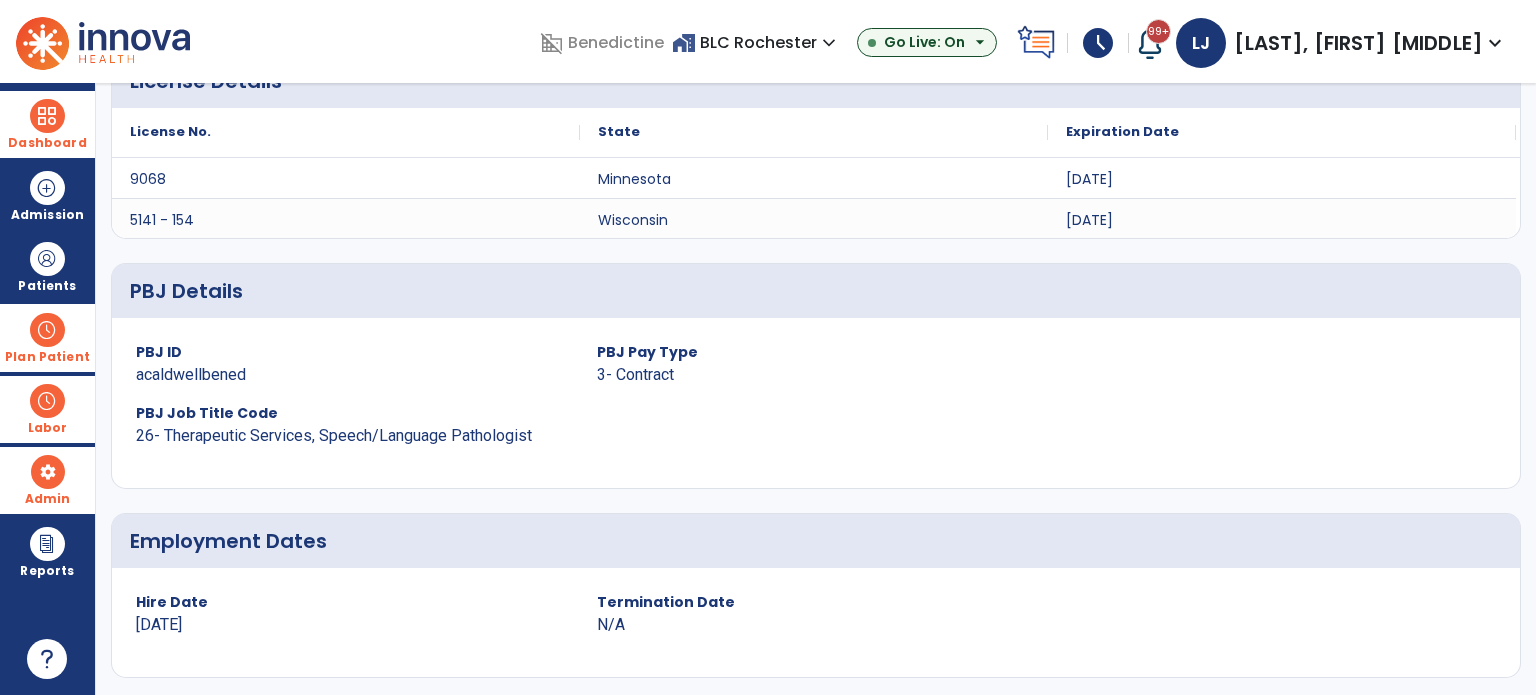 scroll, scrollTop: 1418, scrollLeft: 0, axis: vertical 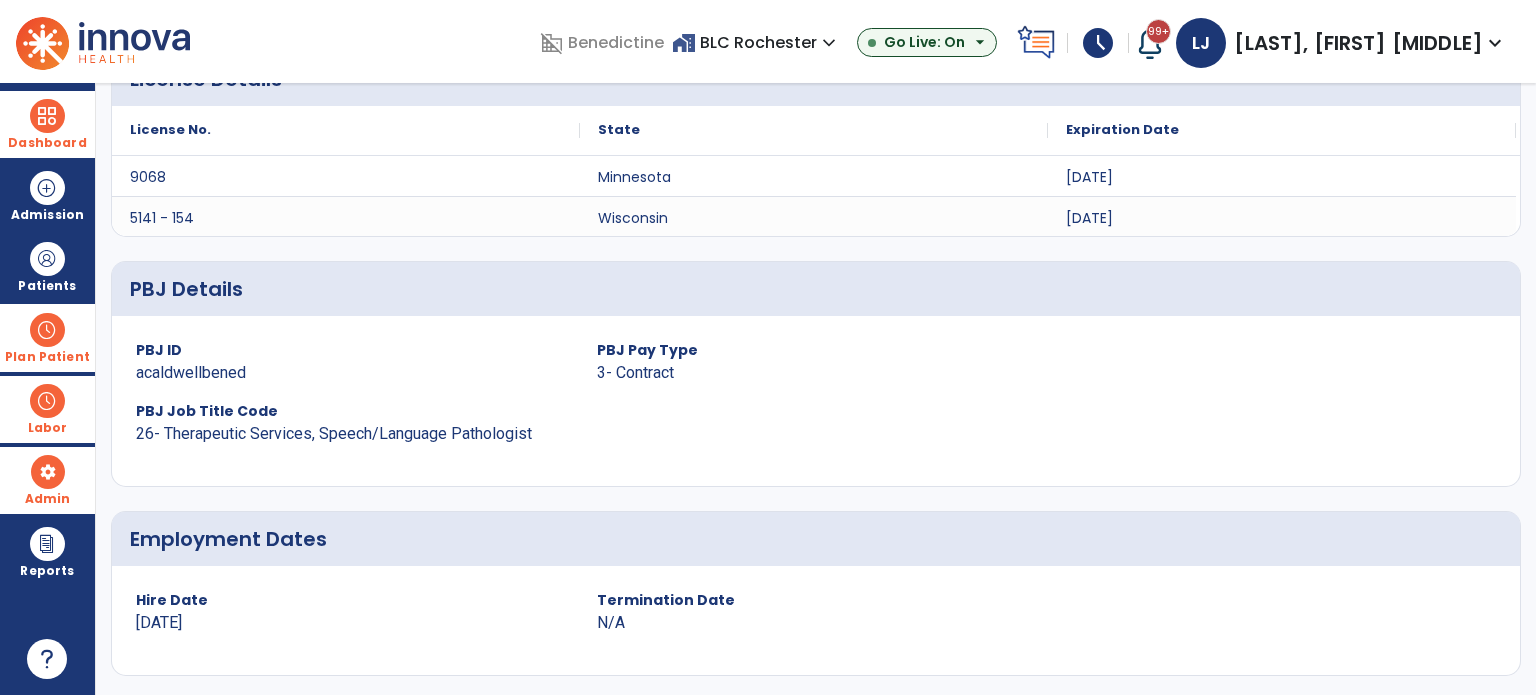 click at bounding box center (47, 401) 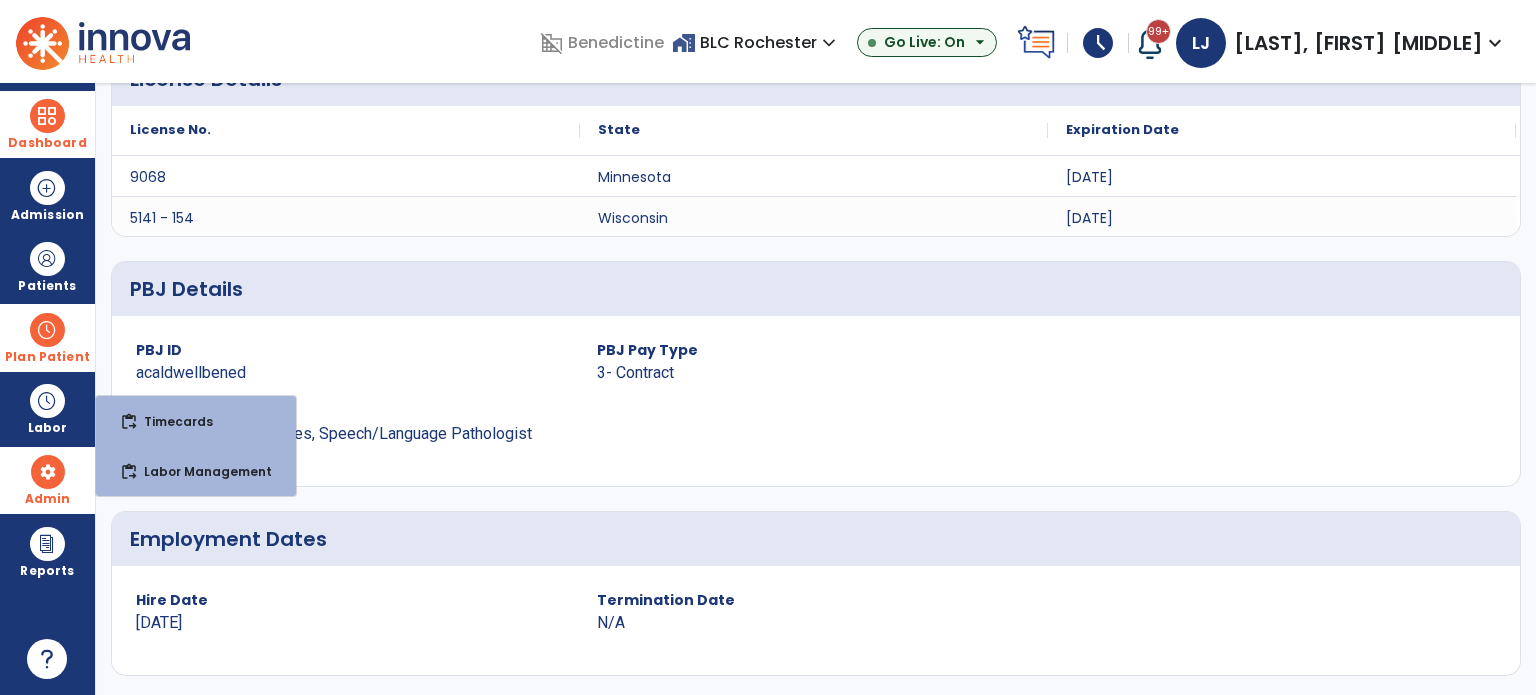 click at bounding box center [47, 330] 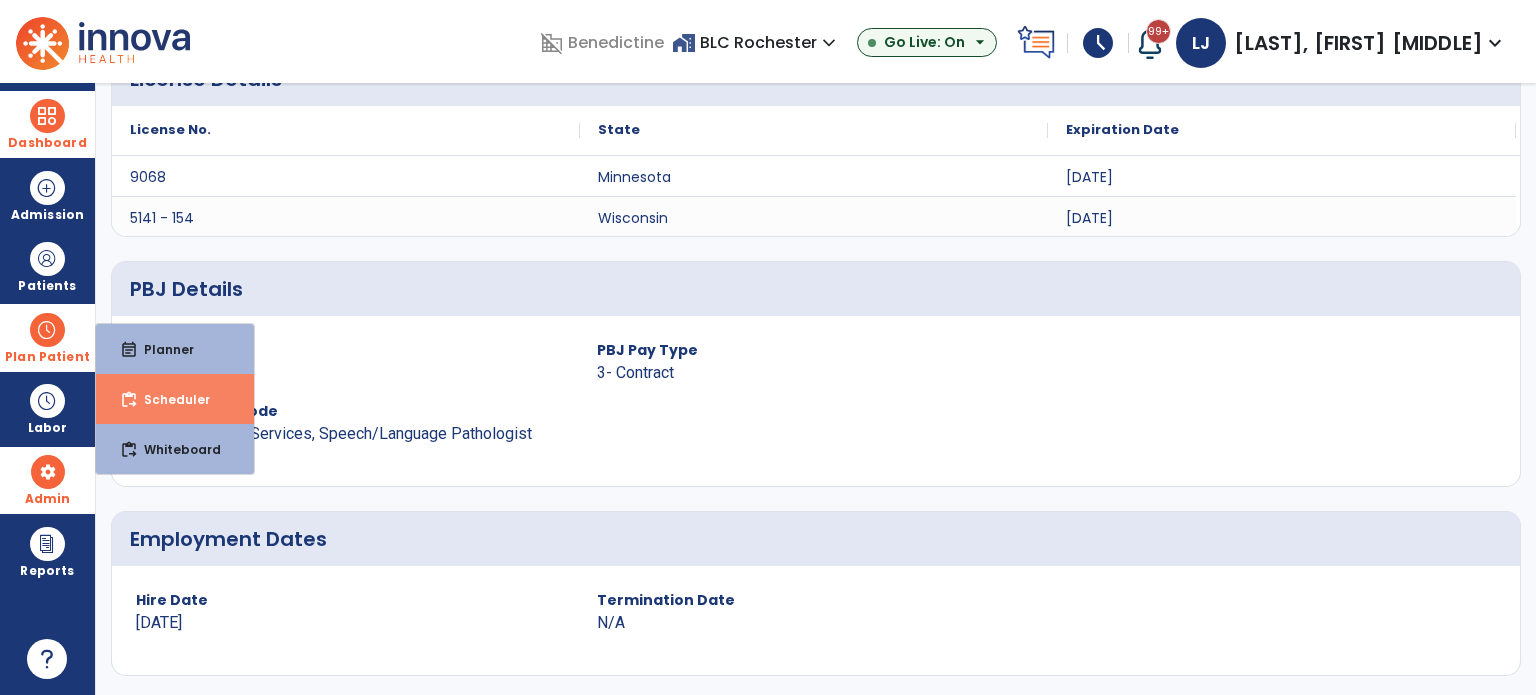 click on "Scheduler" at bounding box center (169, 399) 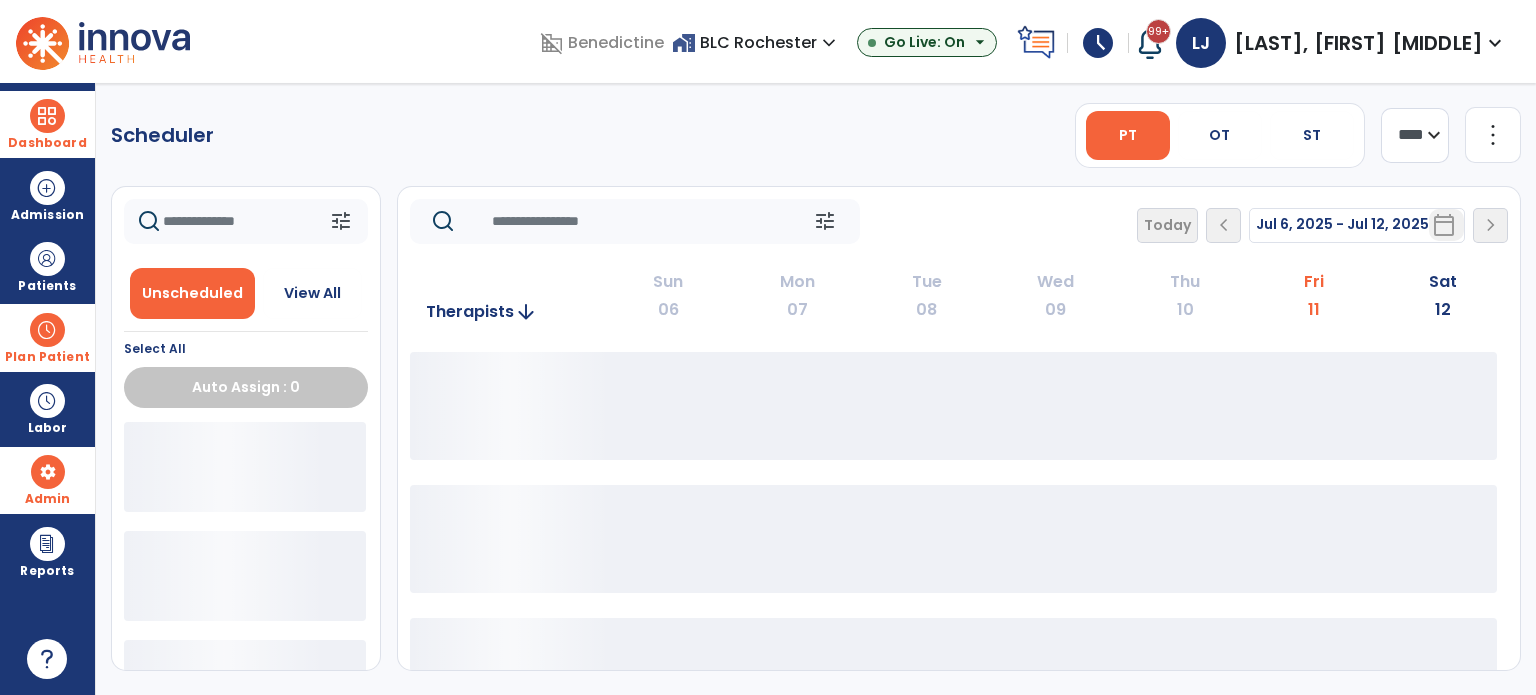 scroll, scrollTop: 0, scrollLeft: 0, axis: both 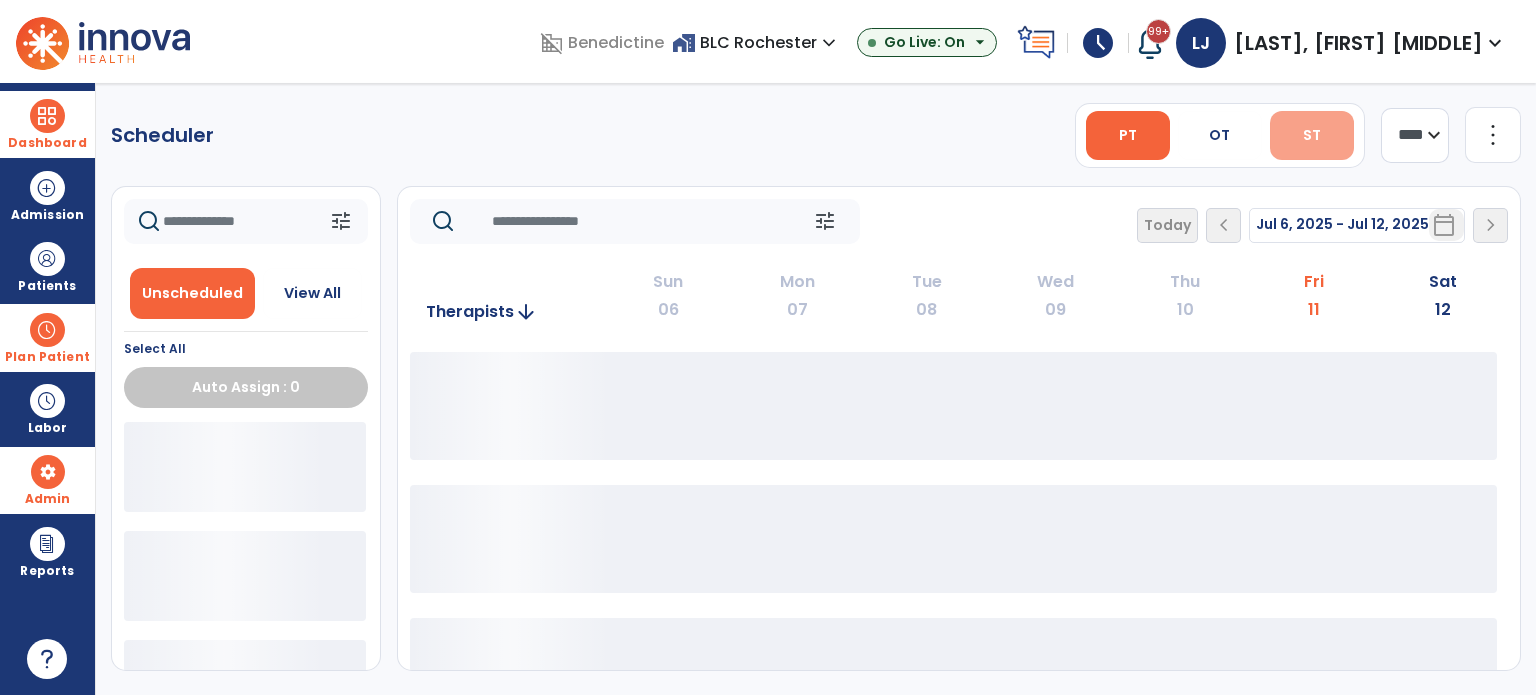click on "ST" at bounding box center (1312, 135) 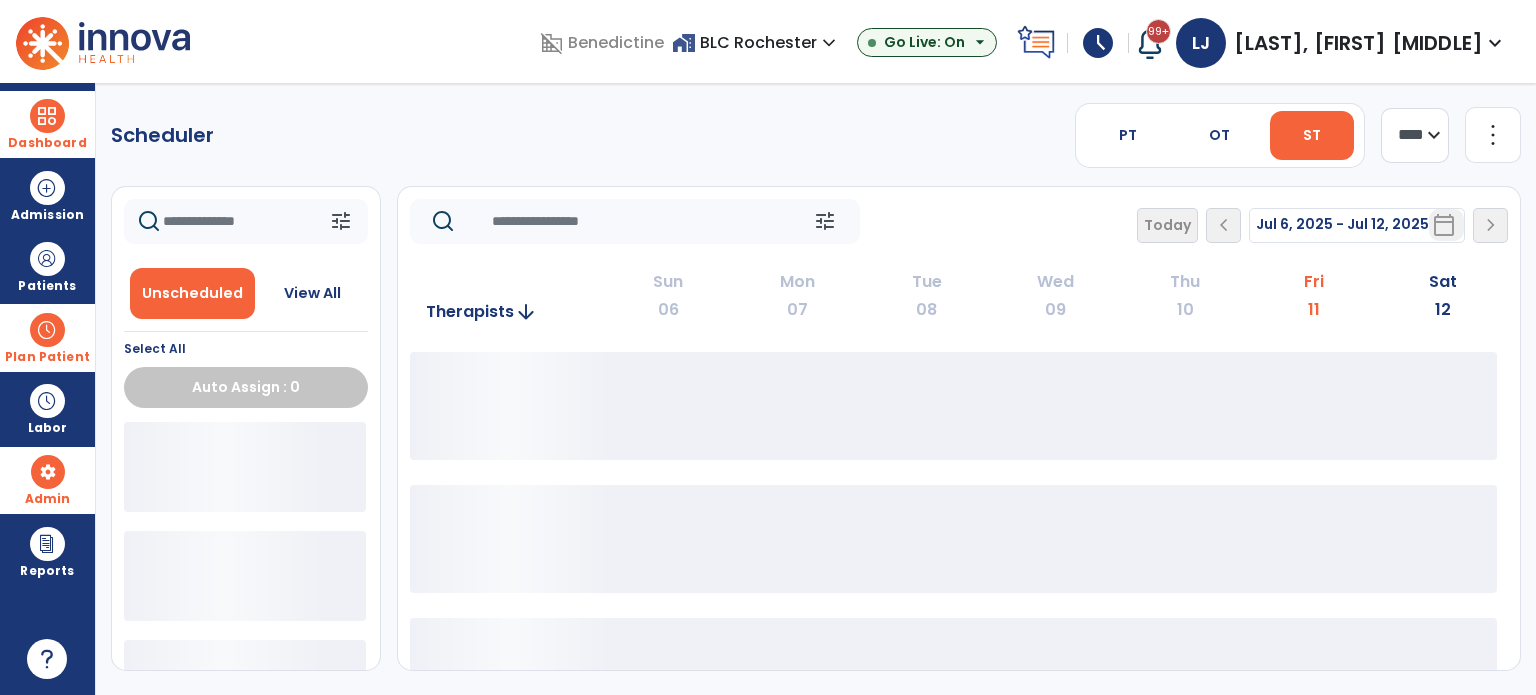 click on "more_vert" 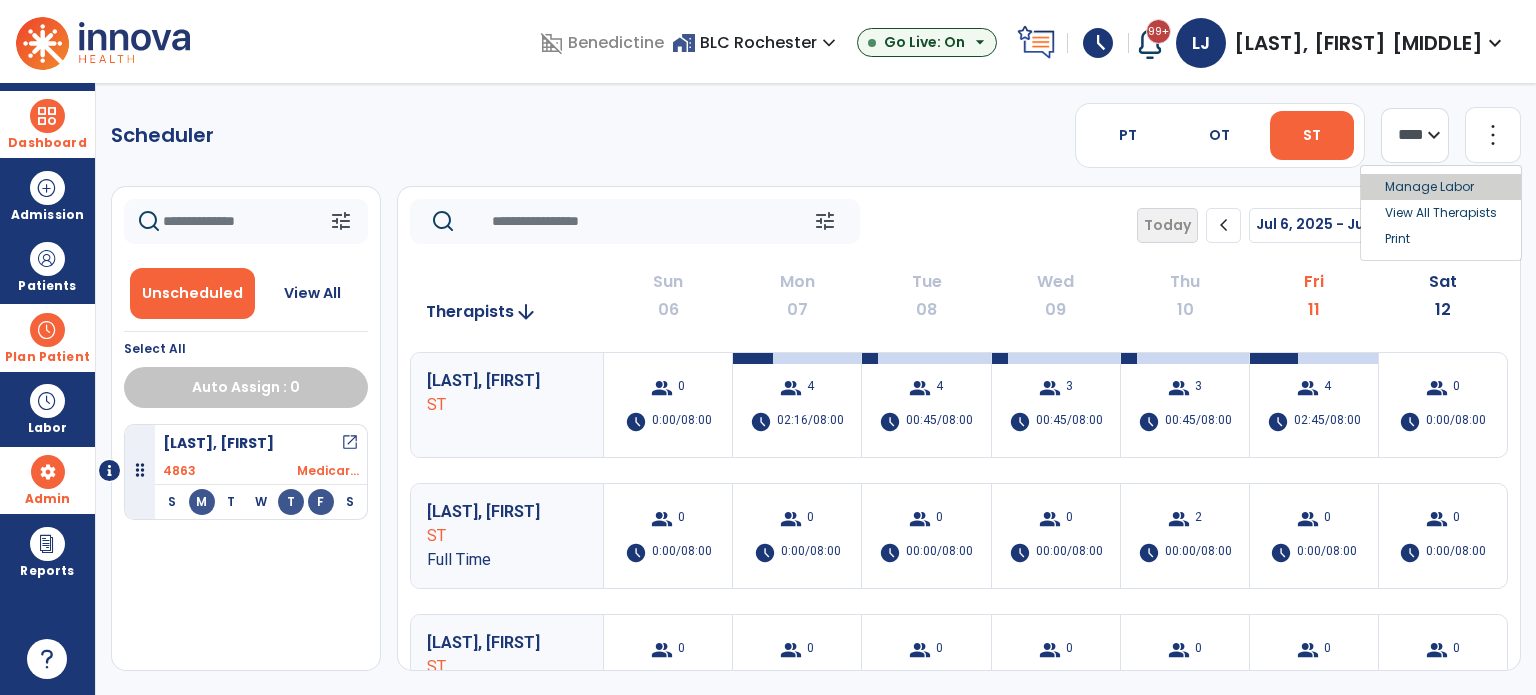 click on "Manage Labor" at bounding box center [1441, 187] 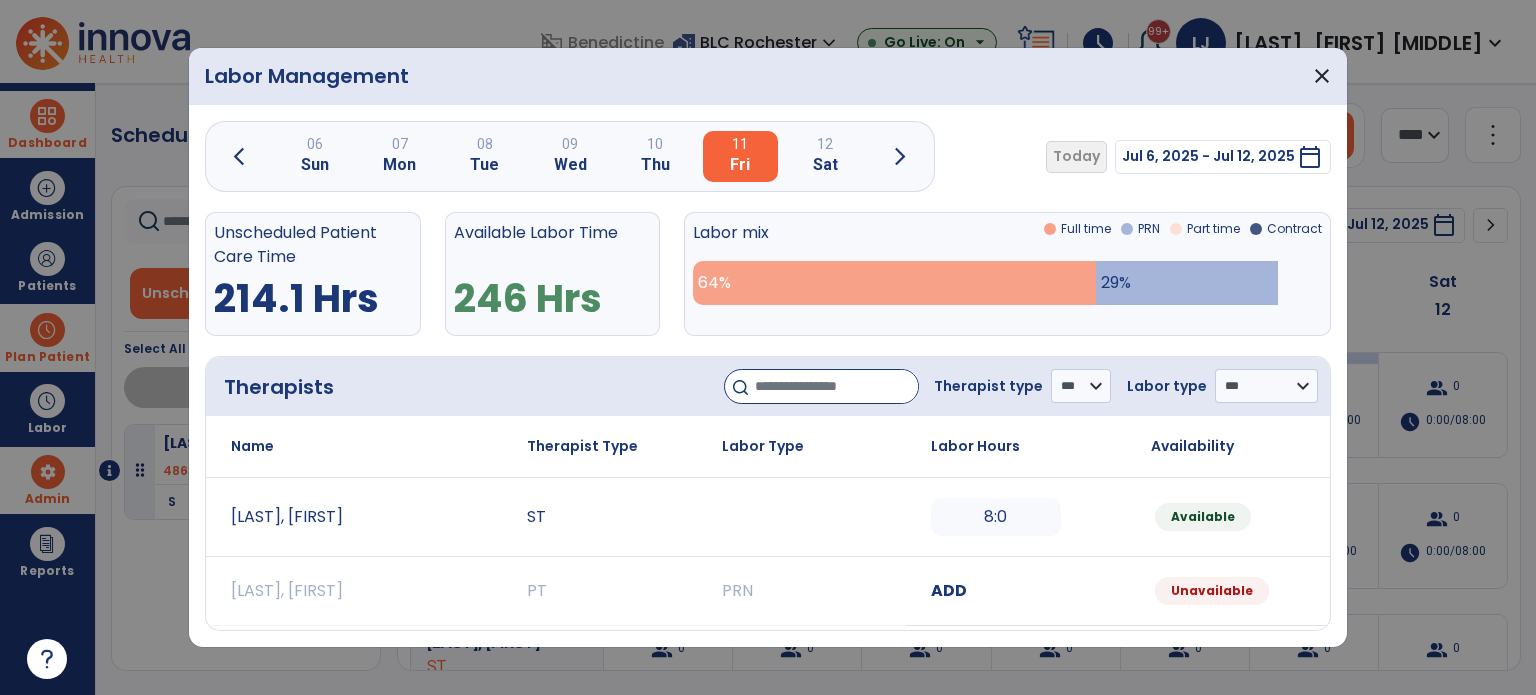 click at bounding box center [836, 386] 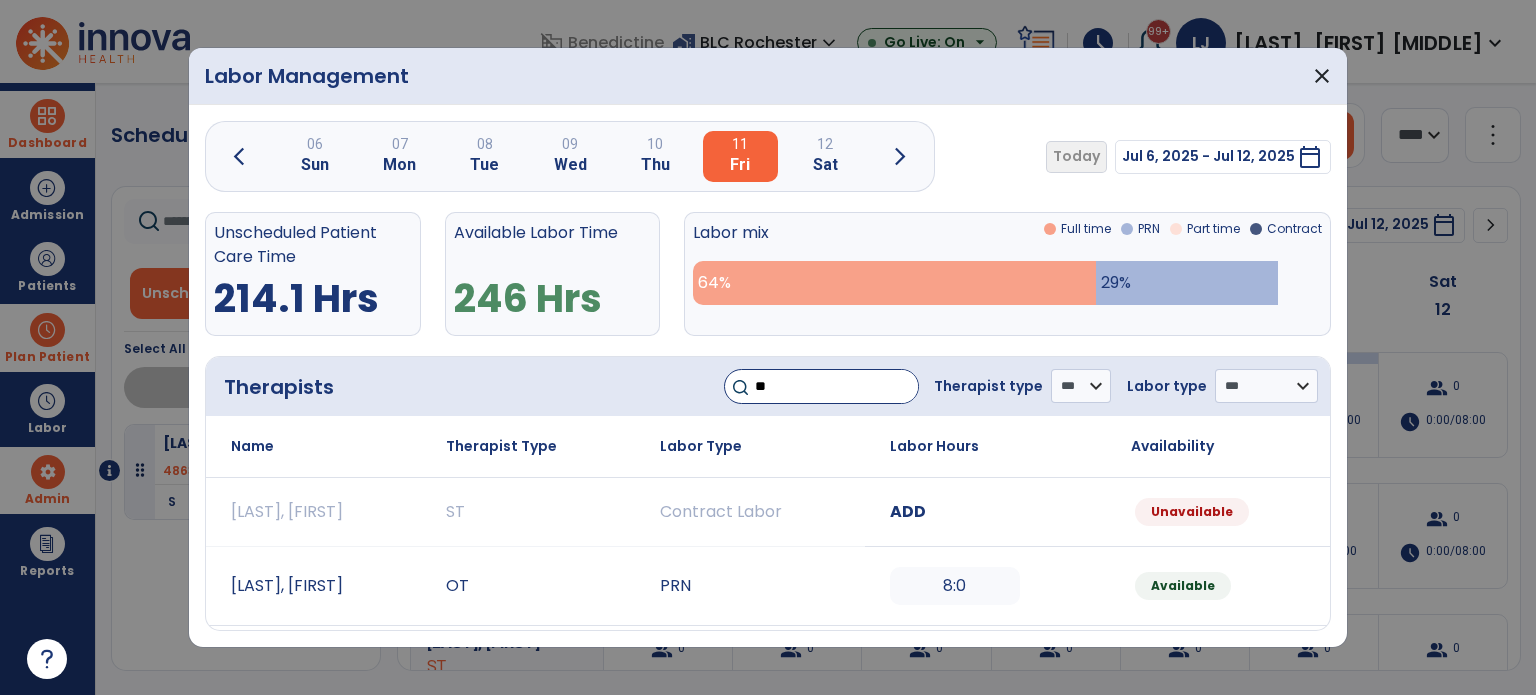 type on "**" 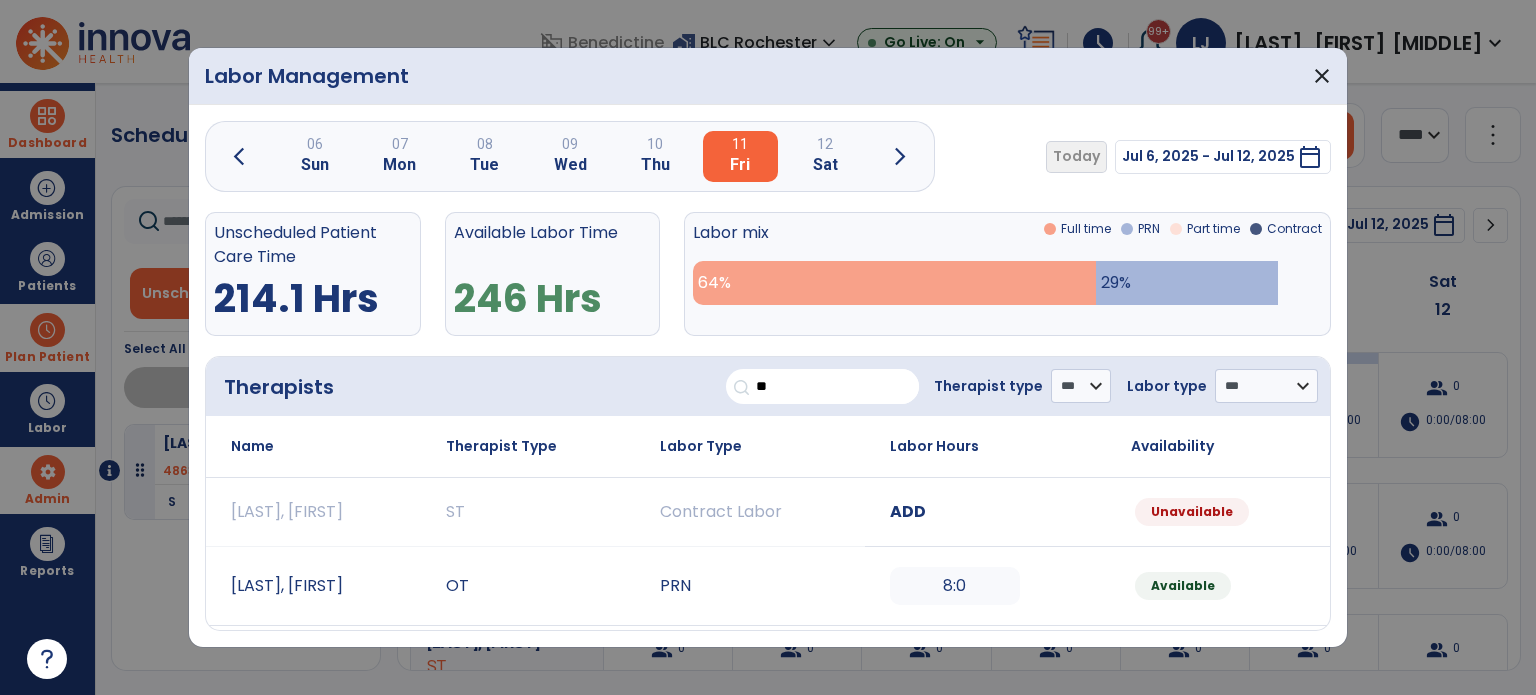 click on "ADD" at bounding box center [908, 511] 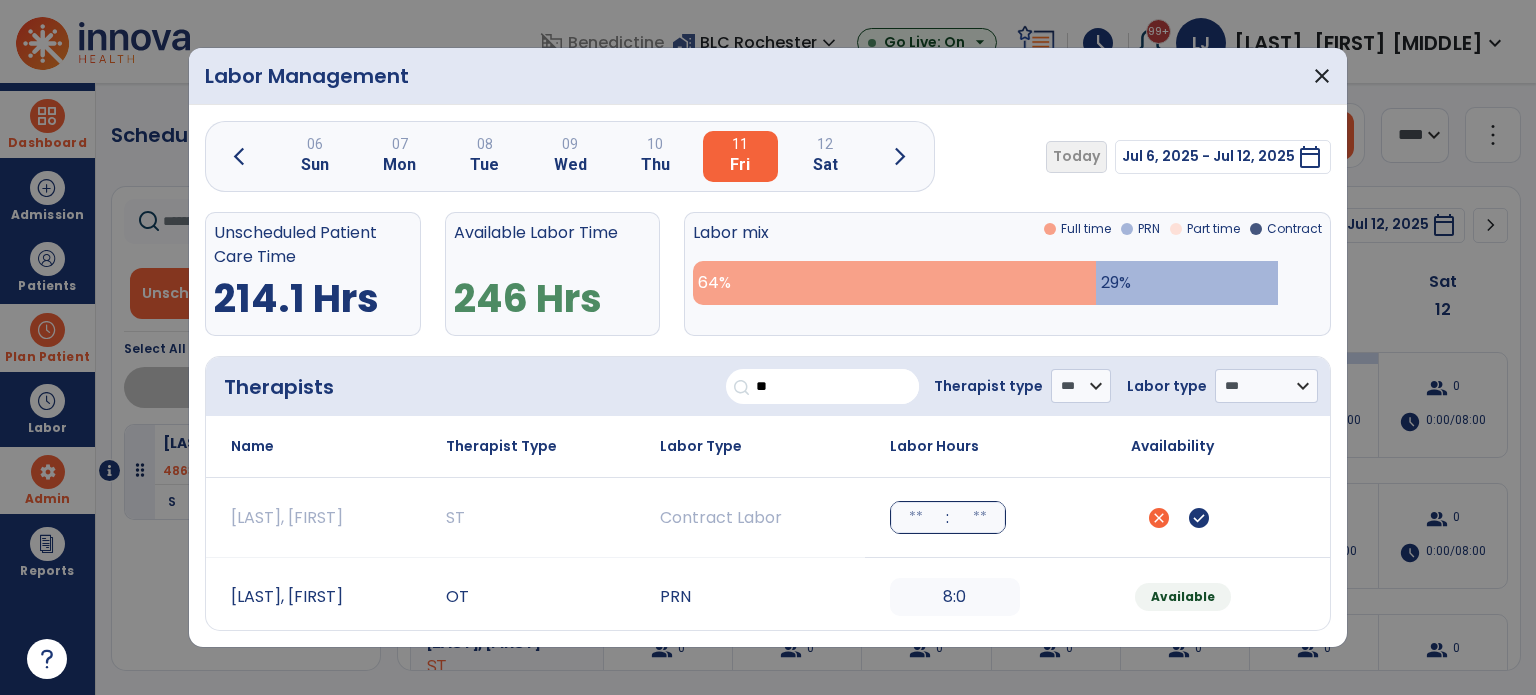 click at bounding box center [980, 517] 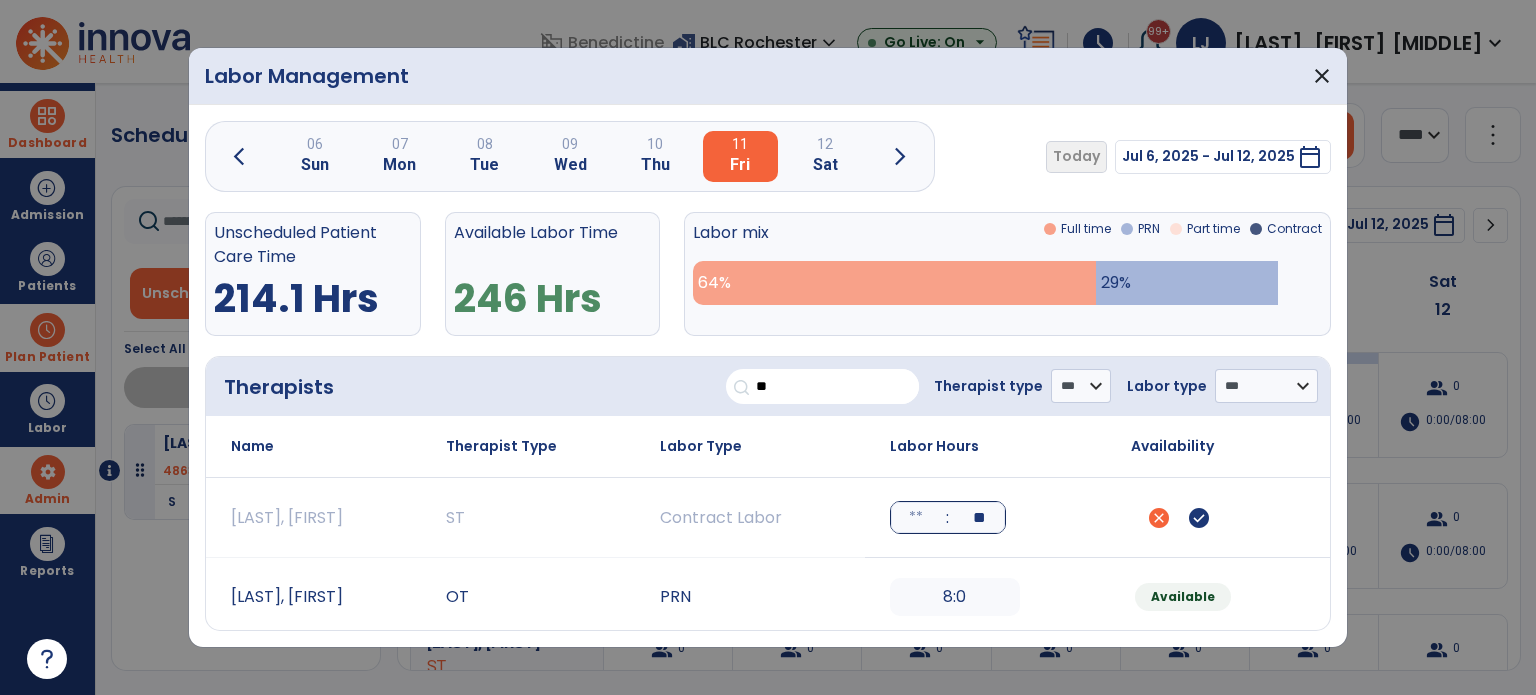 type on "**" 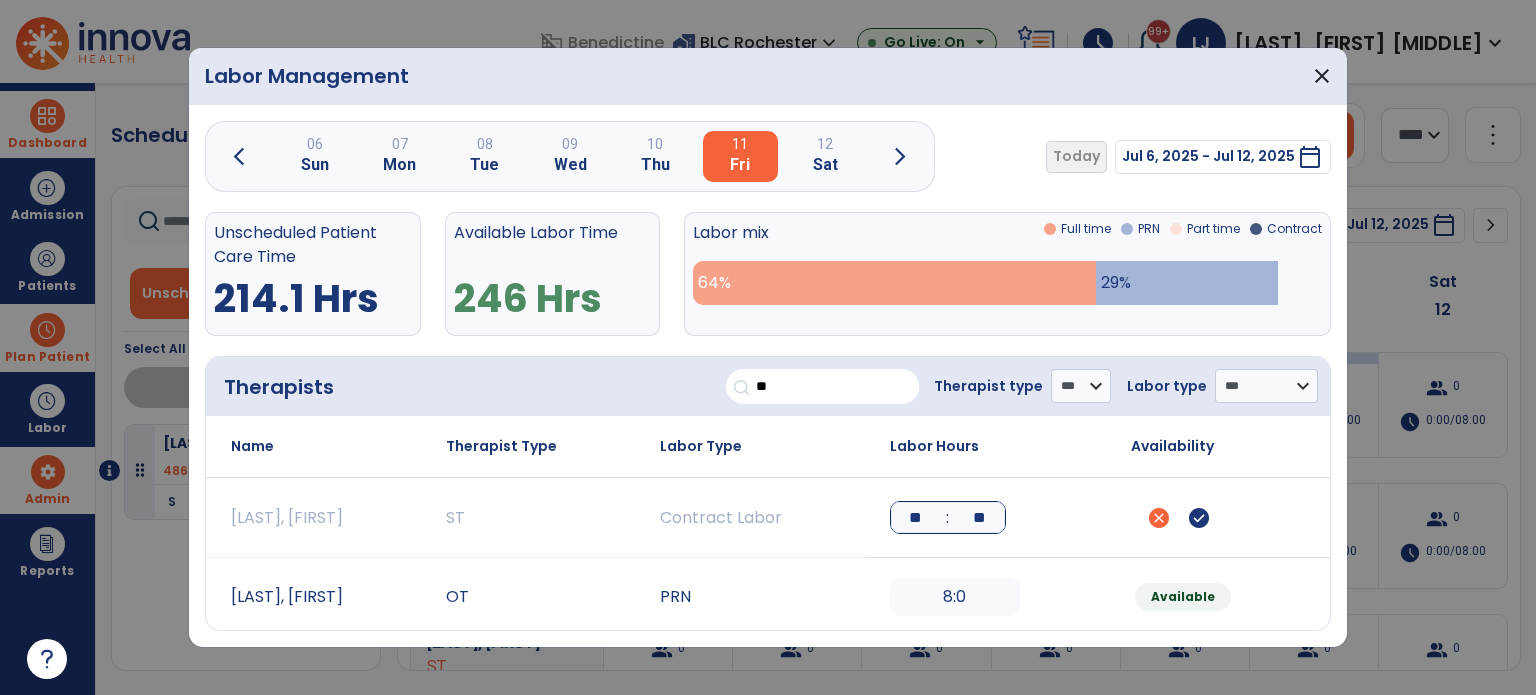 click on "** : **" at bounding box center (993, 517) 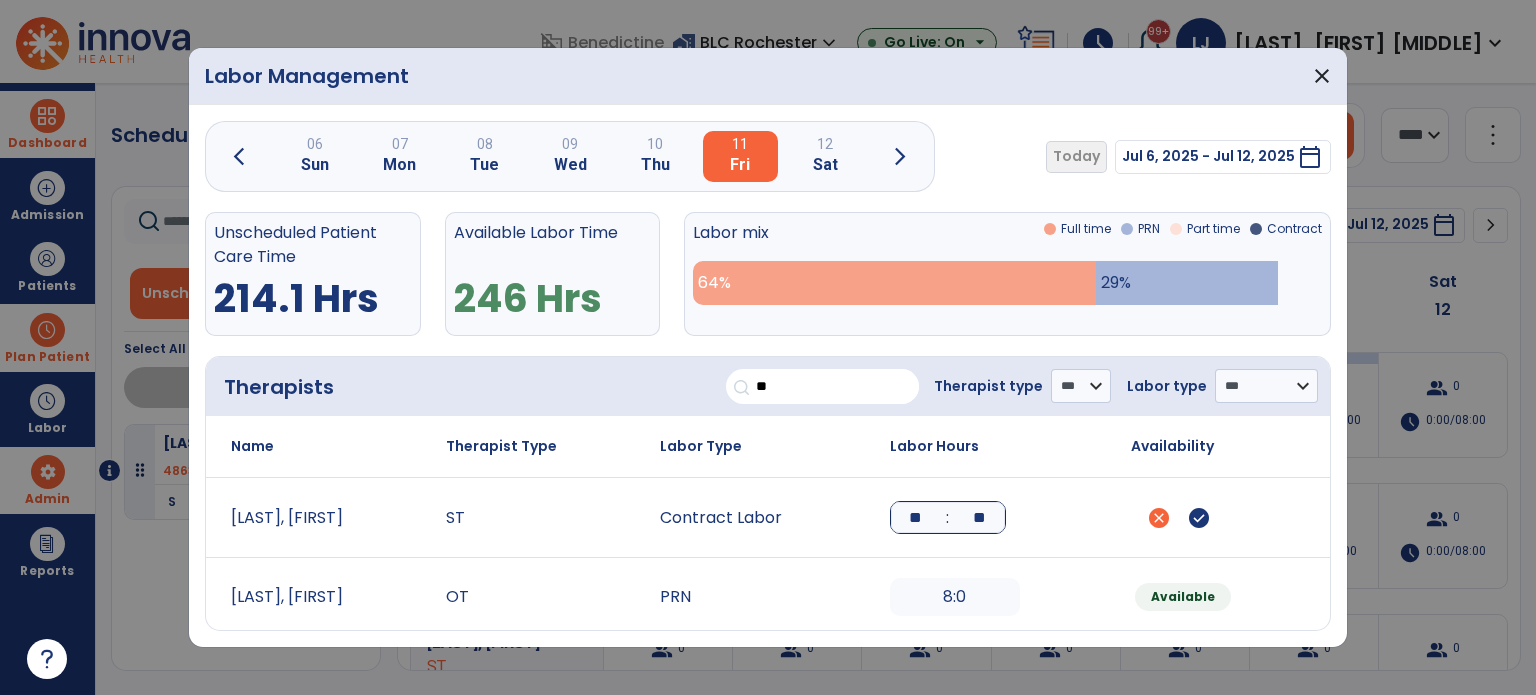 click on "check_circle" at bounding box center (1199, 518) 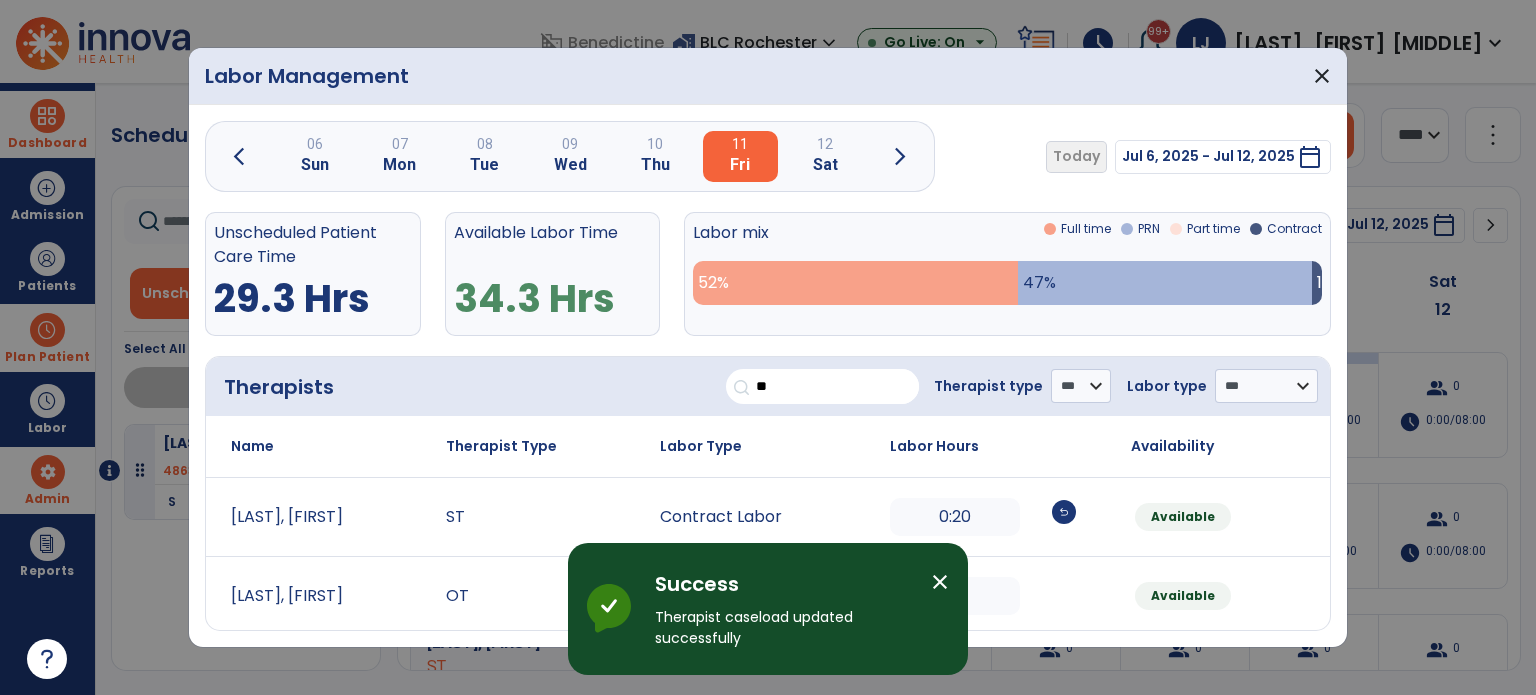 click on "0:20  undo" at bounding box center (985, 517) 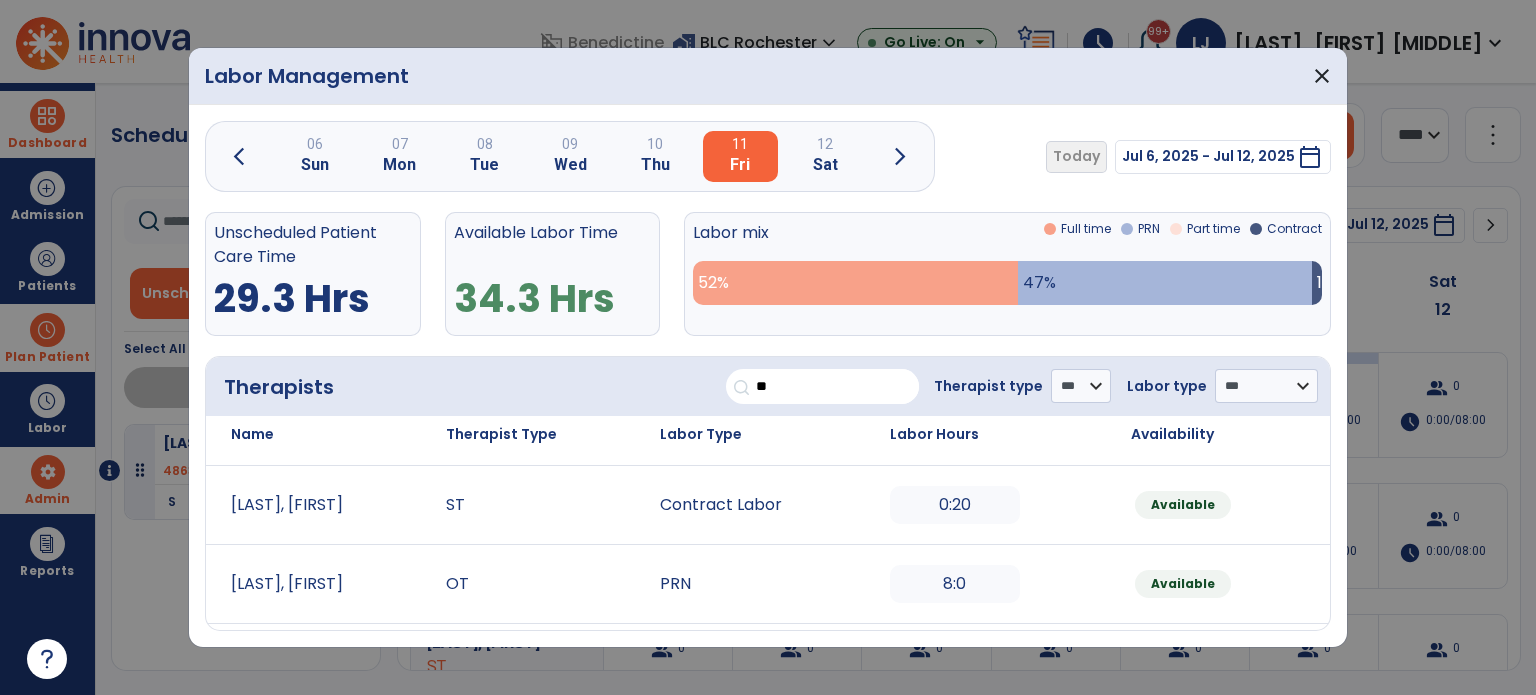 scroll, scrollTop: 0, scrollLeft: 0, axis: both 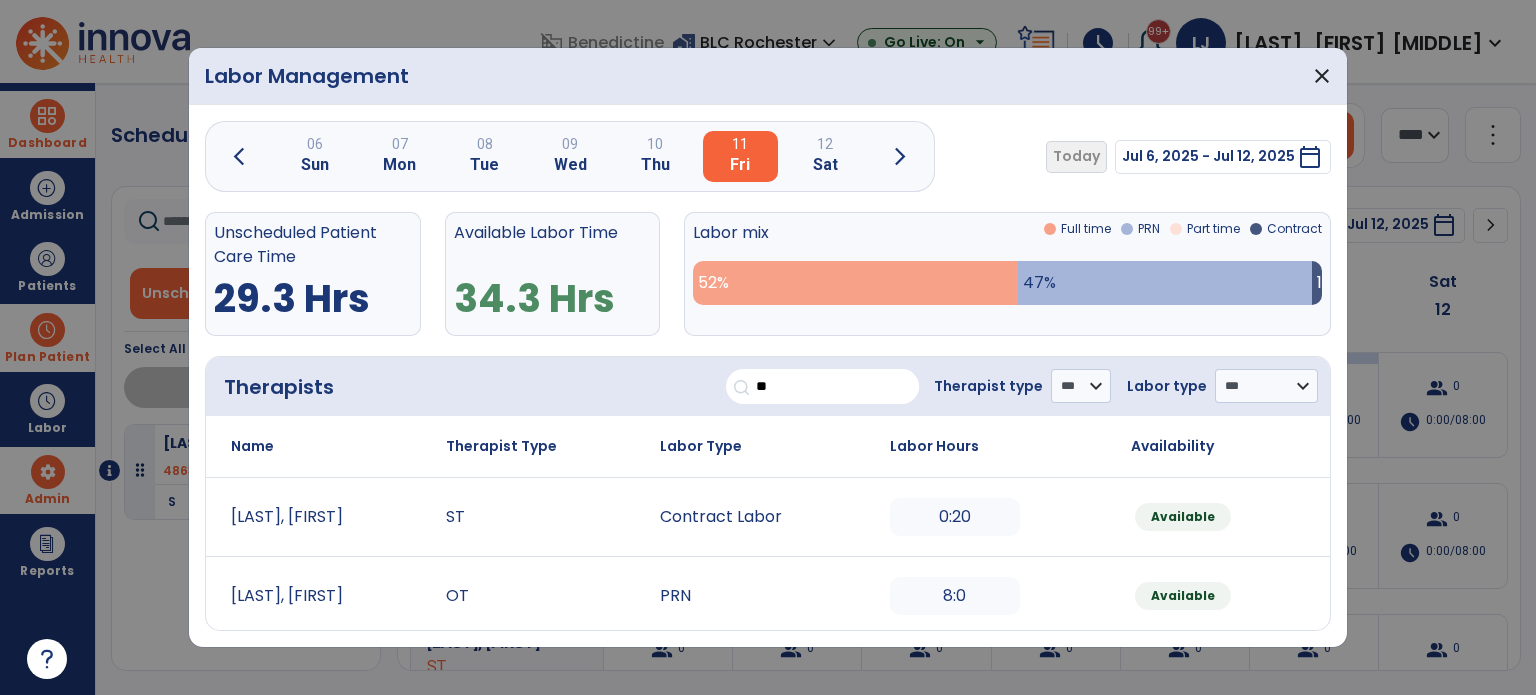 click on "Labor Management   close" at bounding box center (768, 76) 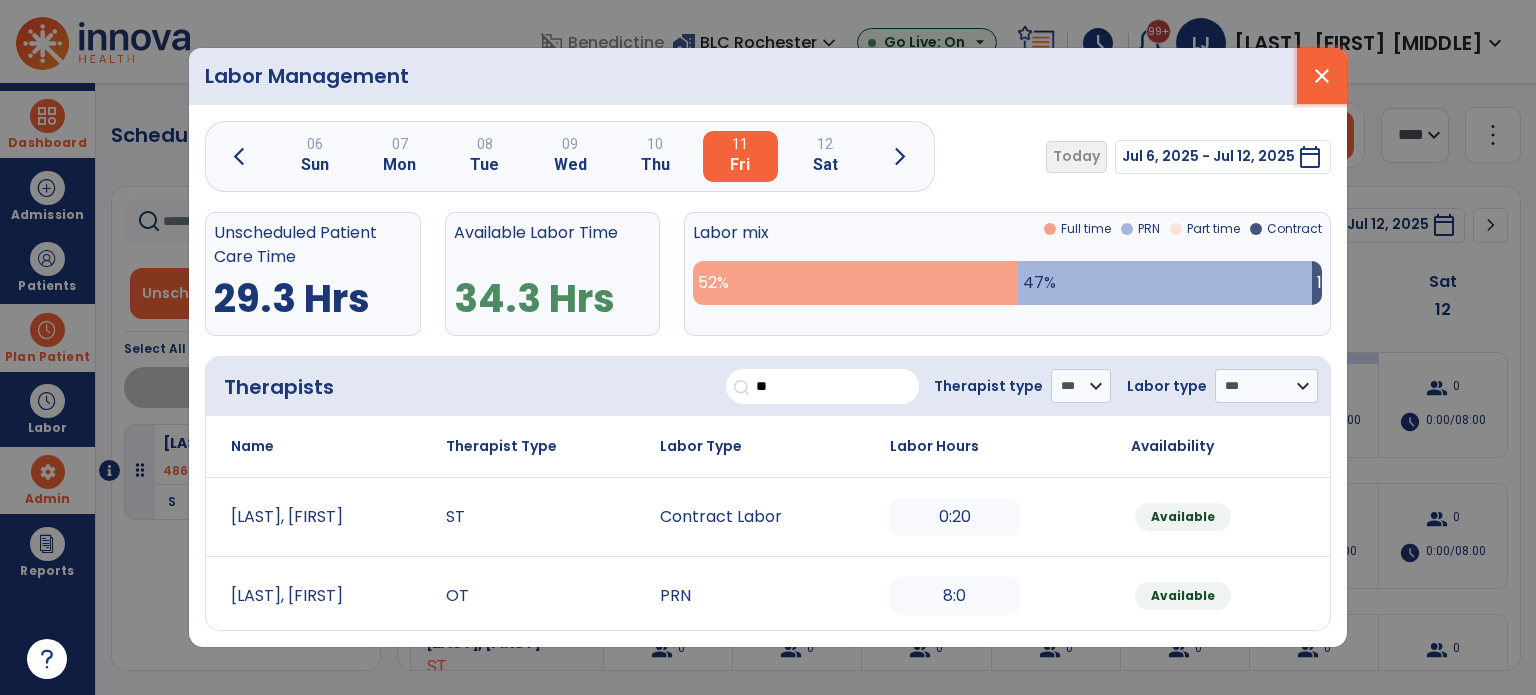 click on "close" at bounding box center (1322, 76) 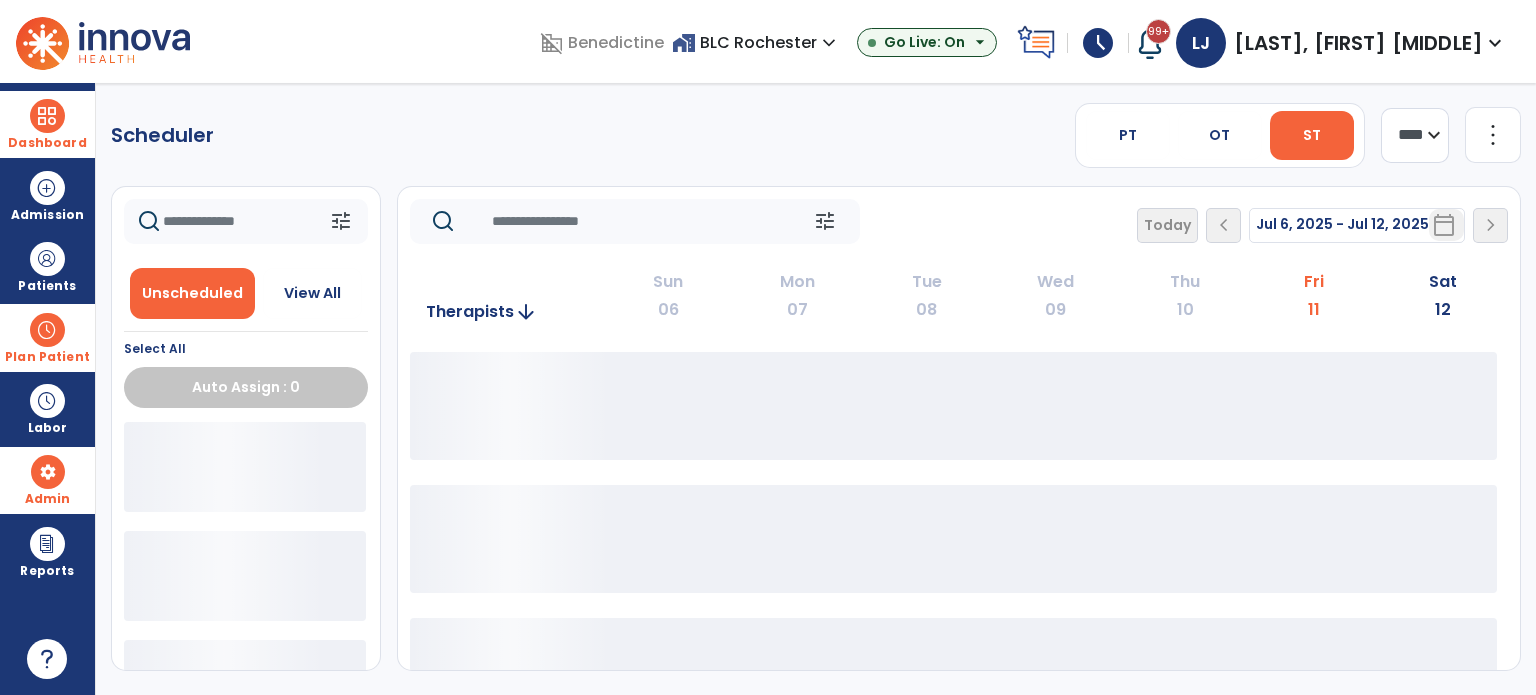 click on "Scheduler   PT   OT   ST  **** *** more_vert  Manage Labor   View All Therapists   Print" 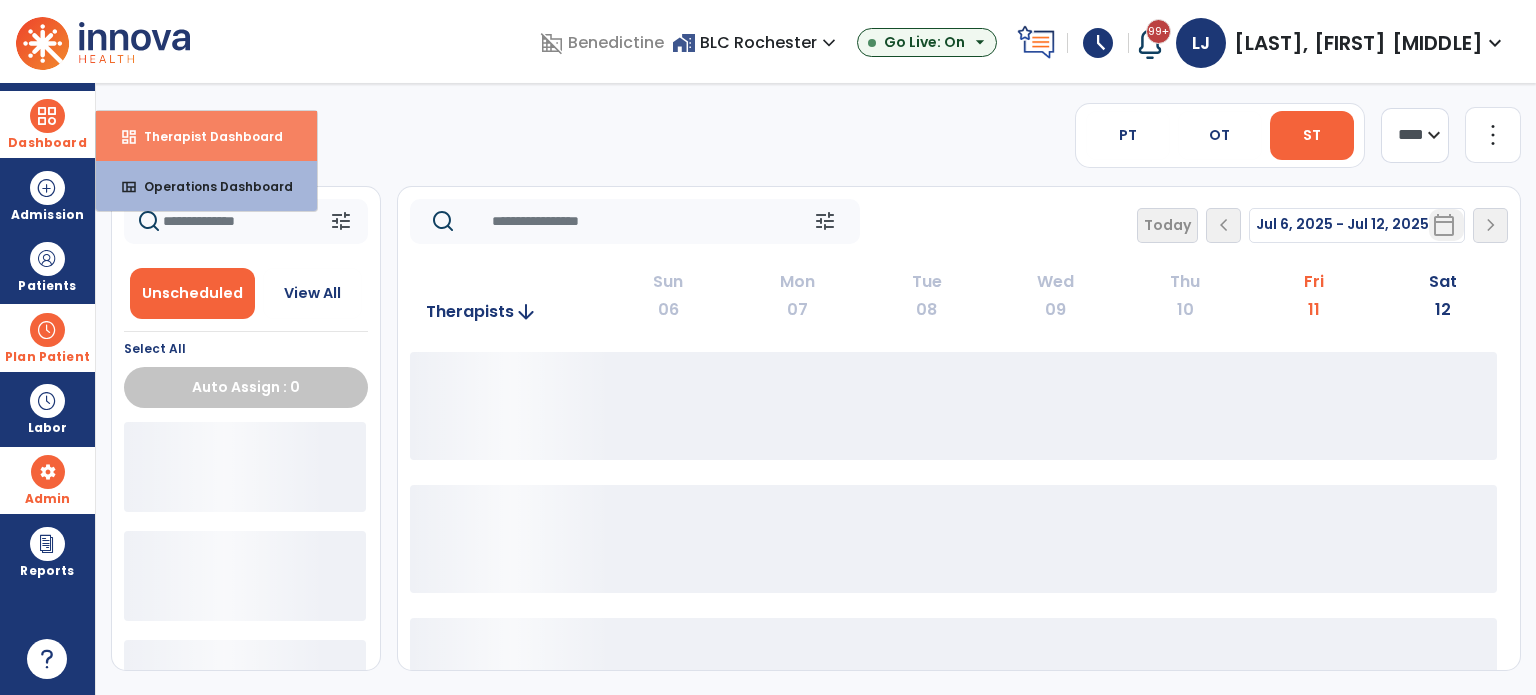 click on "Therapist Dashboard" at bounding box center (205, 136) 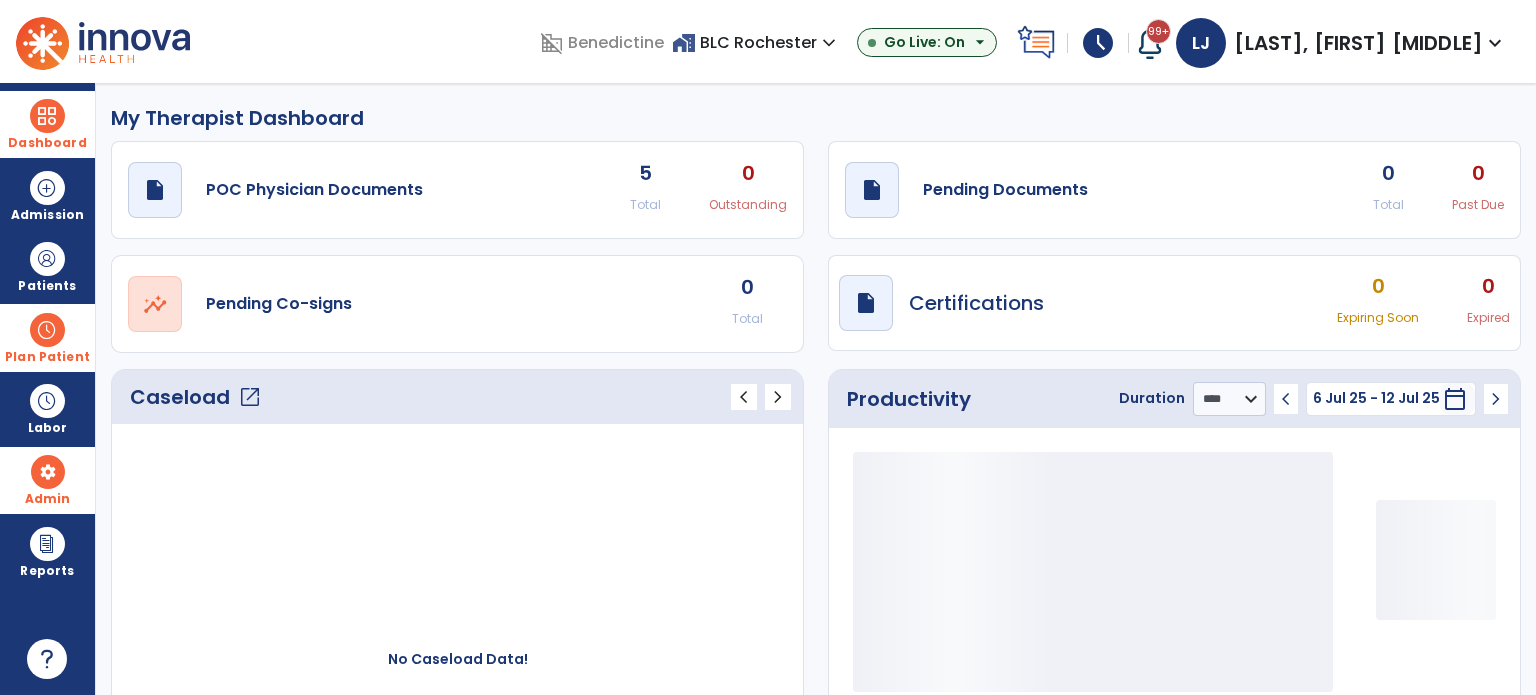 click on "My Therapist Dashboard" 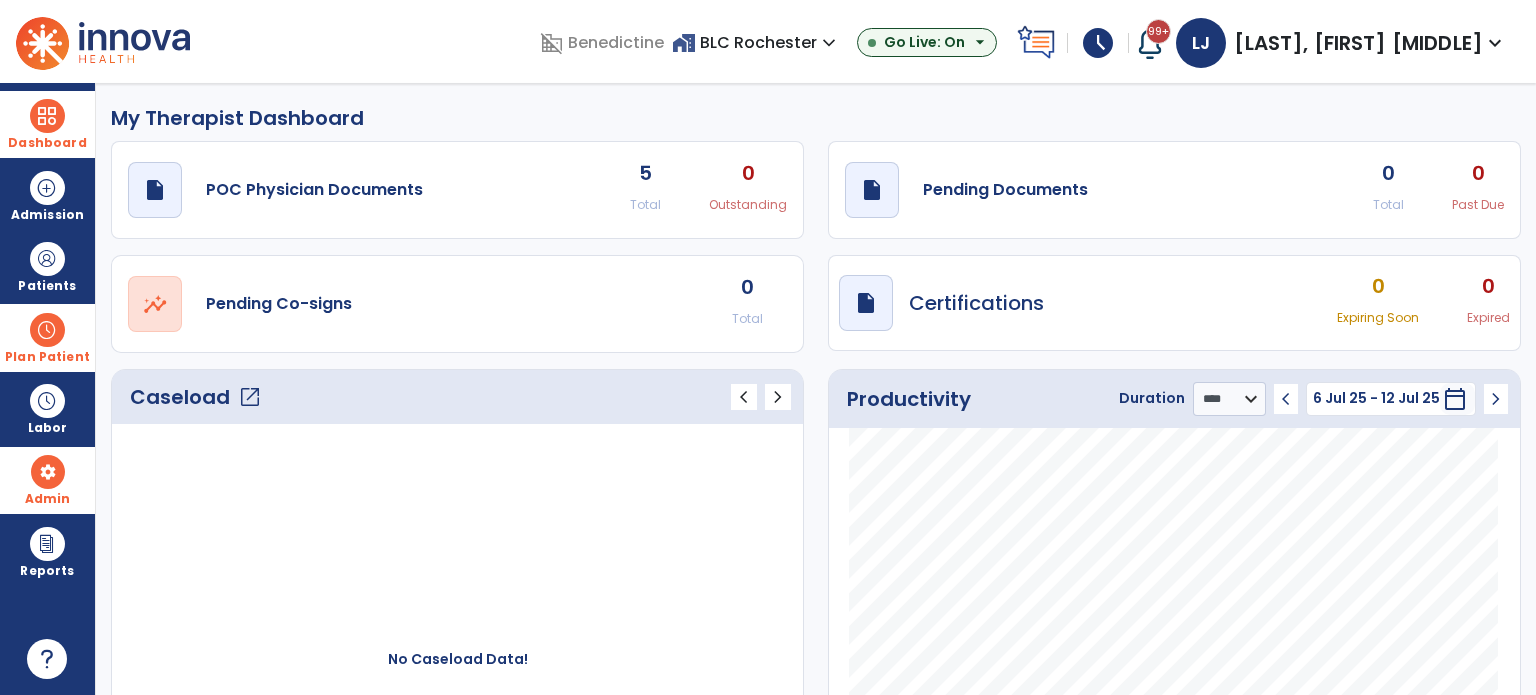 click on "My Therapist Dashboard" 